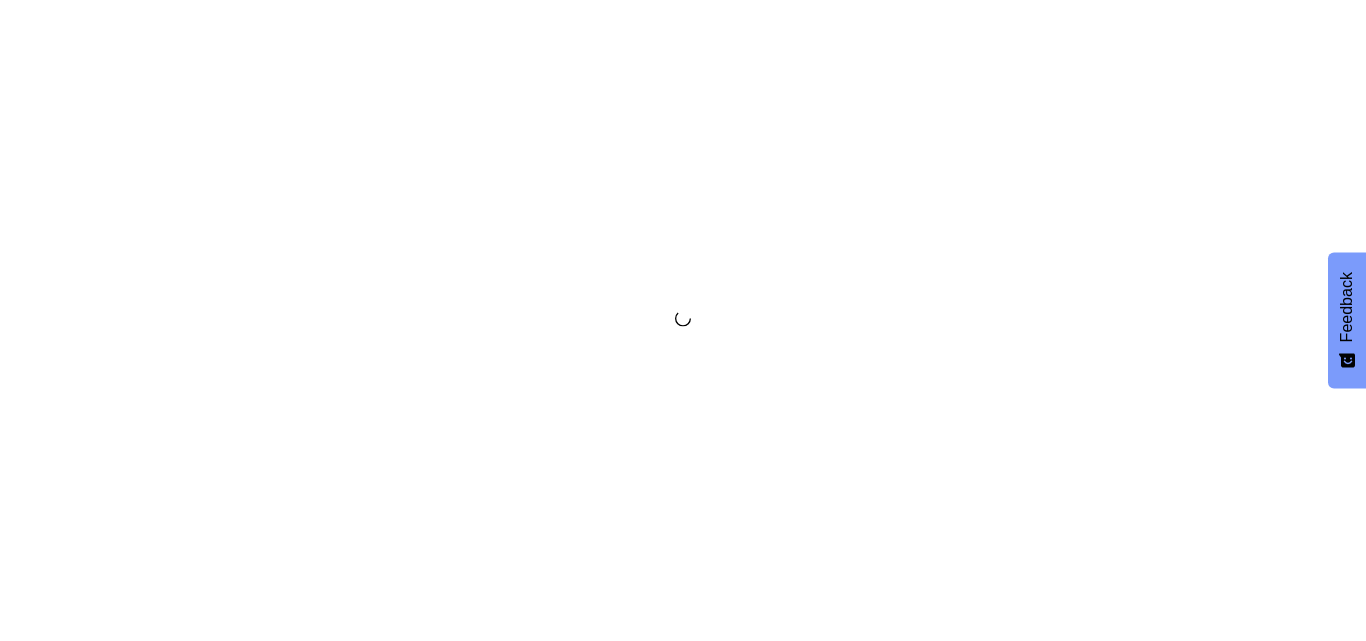 scroll, scrollTop: 0, scrollLeft: 0, axis: both 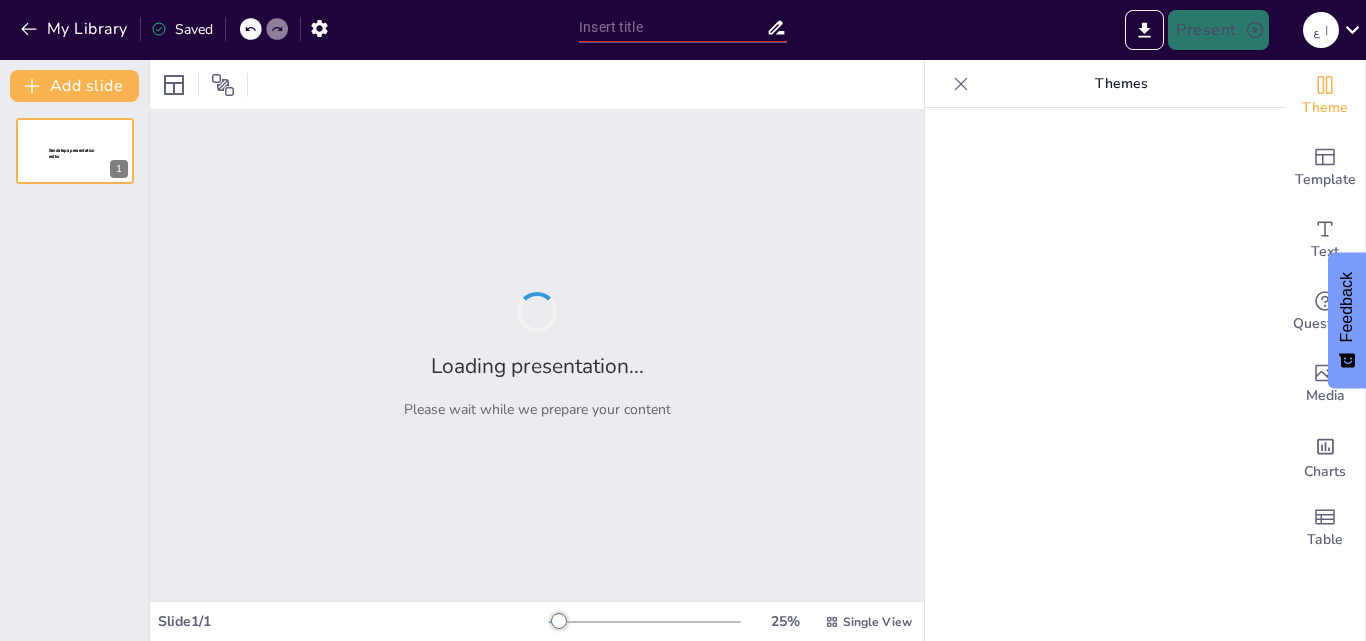 type on "The Role of Project Management in Engineering Success" 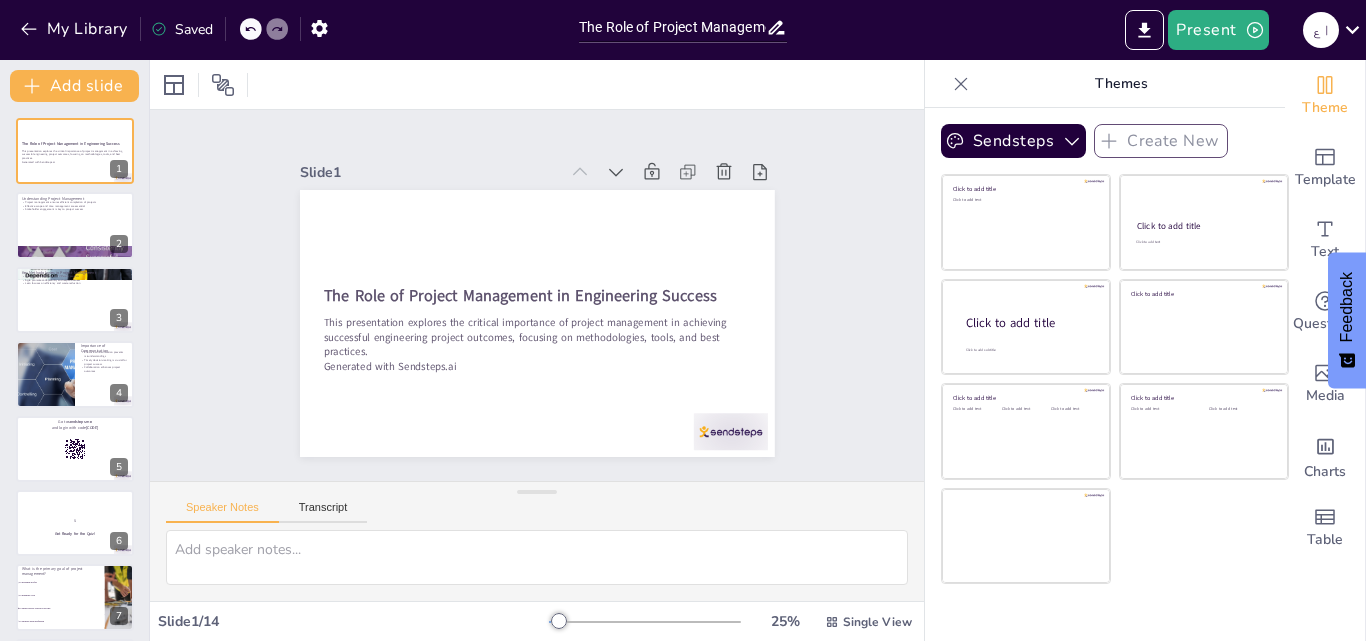 checkbox on "true" 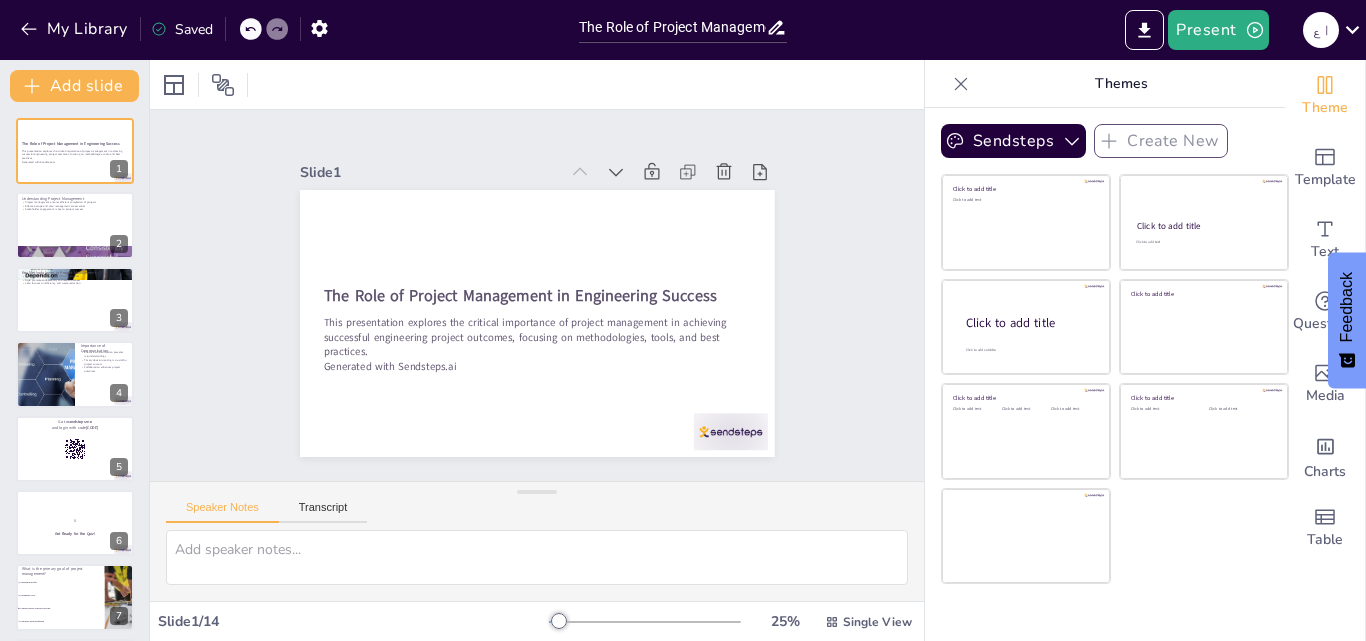 checkbox on "true" 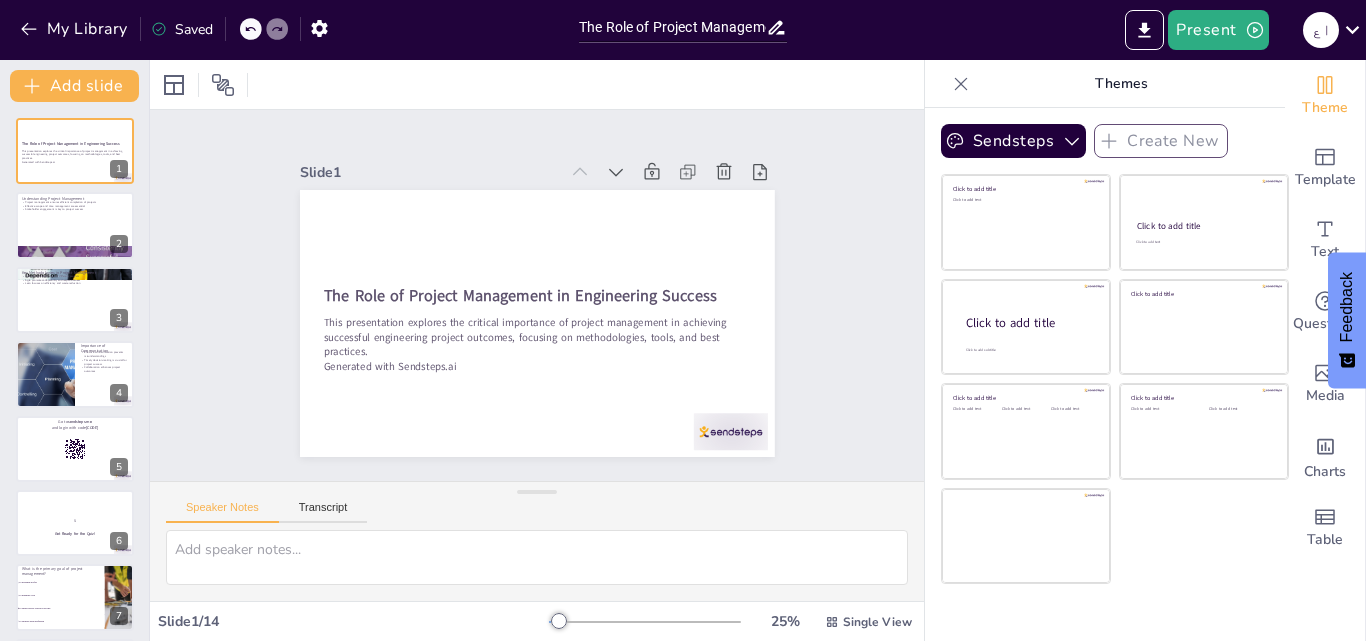 click on "Slide  1 The Role of Project Management in Engineering Success This presentation explores the critical importance of project management in achieving successful engineering project outcomes, focusing on methodologies, tools, and best practices. Generated with Sendsteps.ai Slide  2 Understanding Project Management Project management ensures efficient completion of projects Effective scope and time management are essential Stakeholder engagement is key to project success Slide  3 Key Methodologies in Project Management Different methodologies suit different projects Agile promotes adaptability and responsiveness Lean focuses on efficiency and waste reduction Slide  4 Importance of Communication Effective communication prevents misunderstandings Timely decision-making is crucial for project success Collaboration enhances project outcomes Slide  5 Go to  sendsteps.me and login with code  [CODE] Slide  6 5  Get Ready for the Quiz!  Slide  7 What is the primary goal of project management? To maximize profits 8" at bounding box center [537, 295] 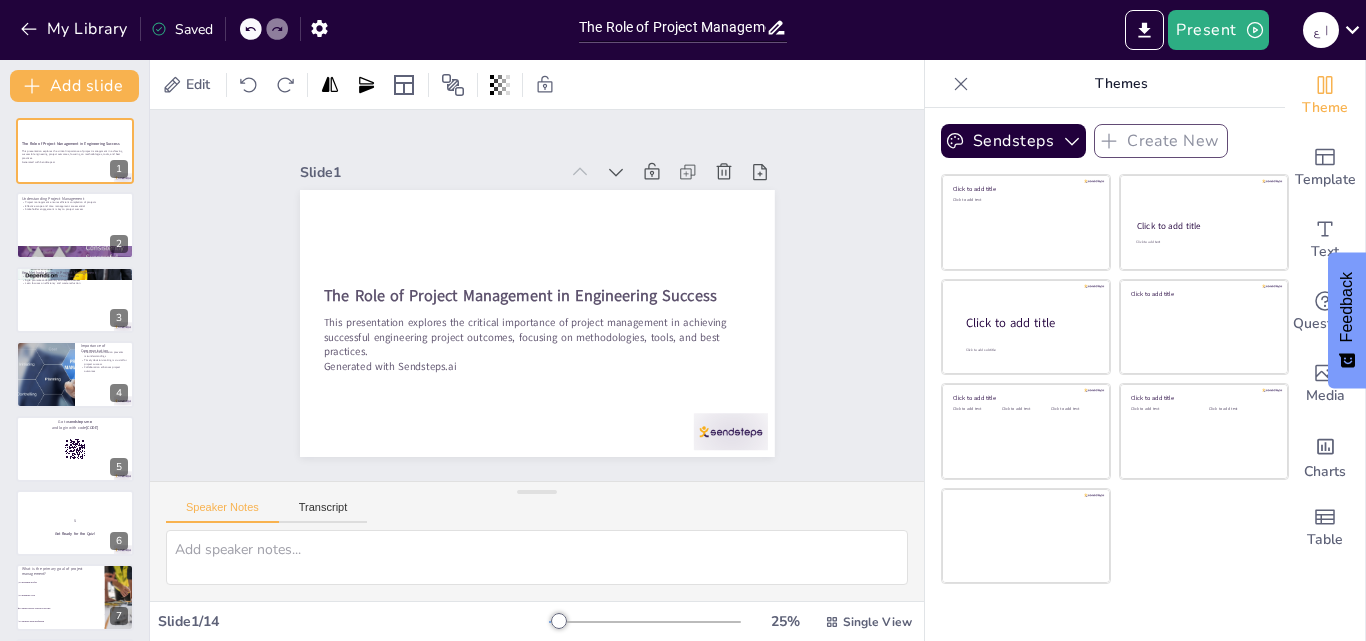 checkbox on "true" 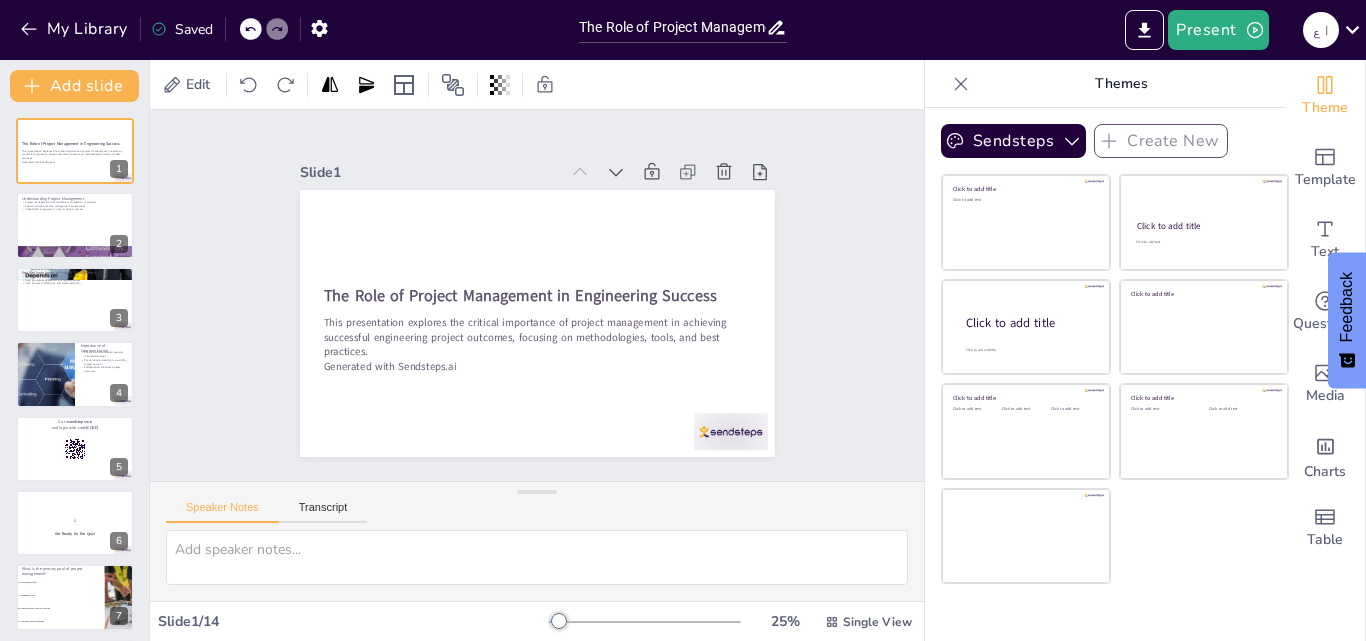 checkbox on "true" 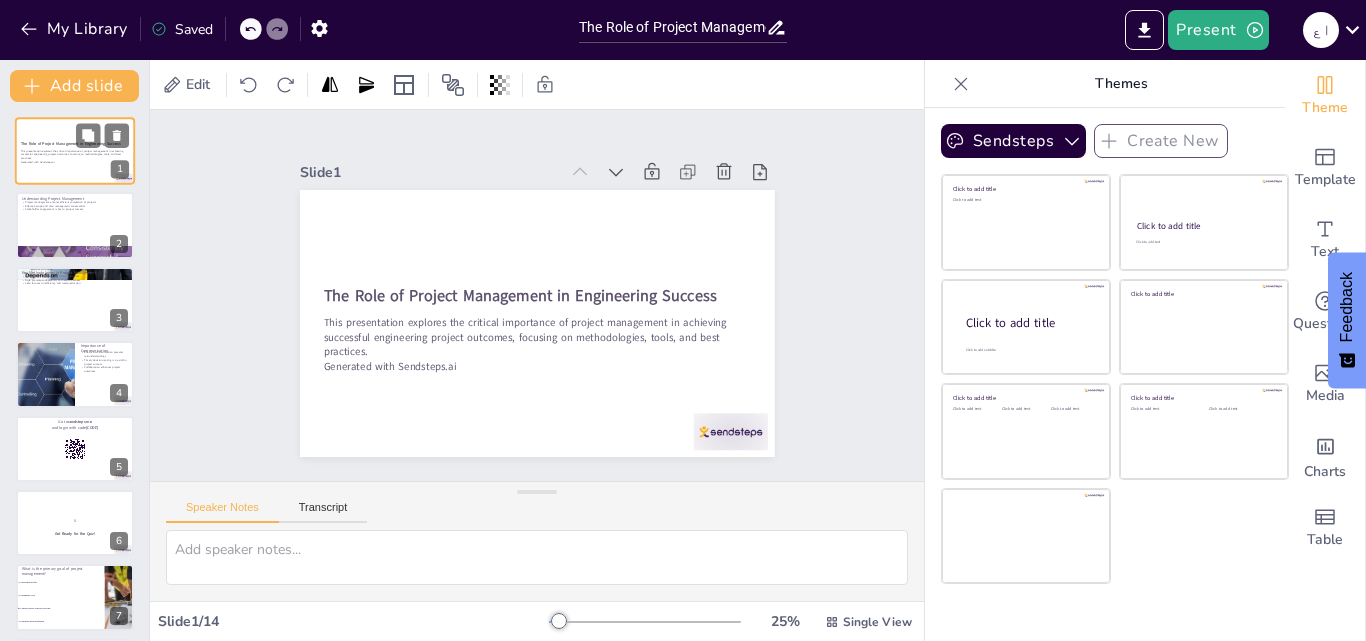 checkbox on "true" 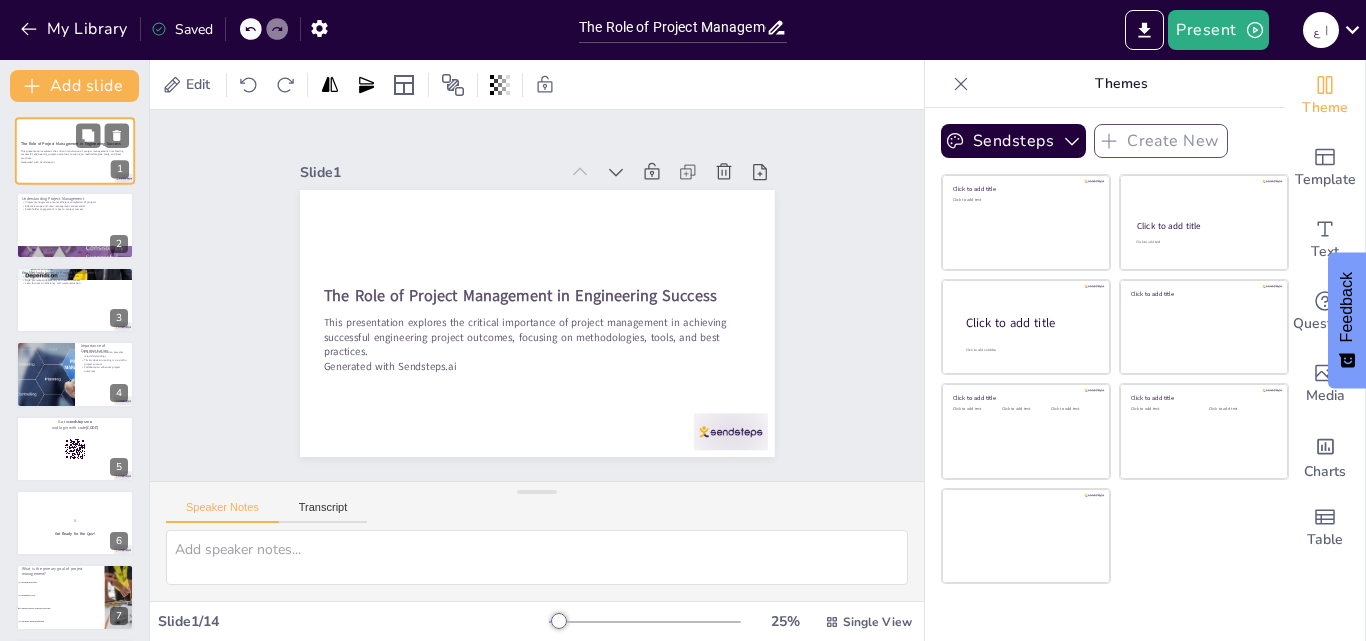 checkbox on "true" 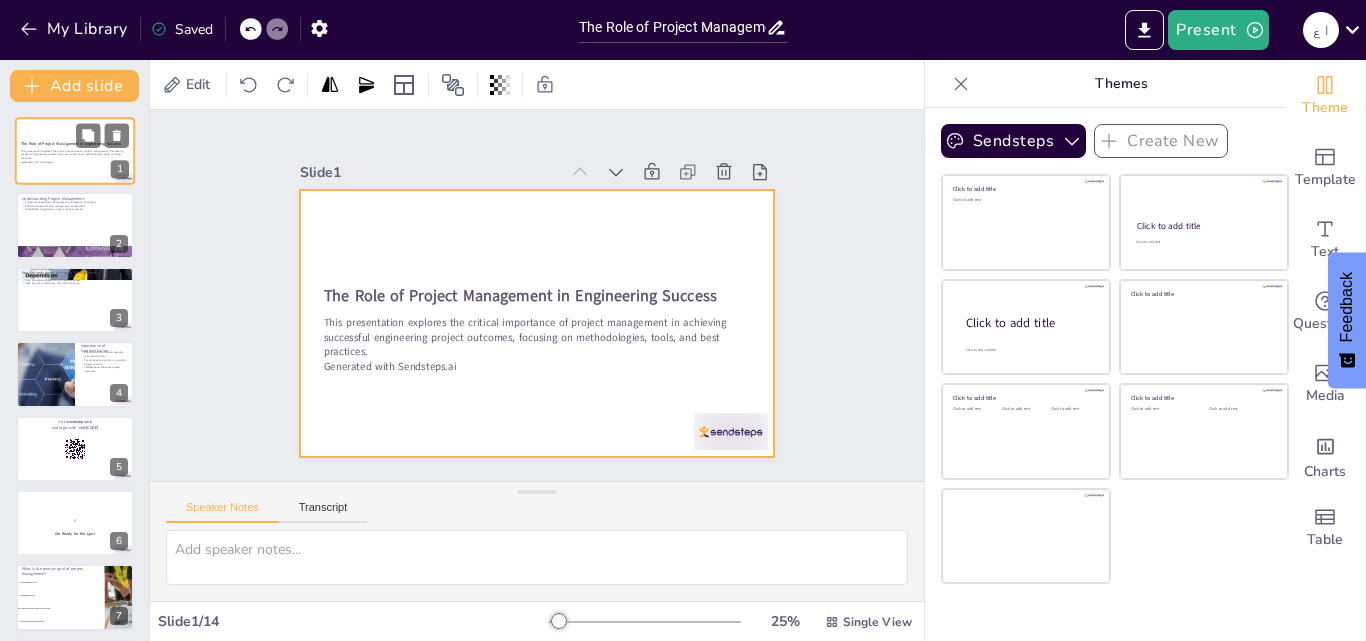 checkbox on "true" 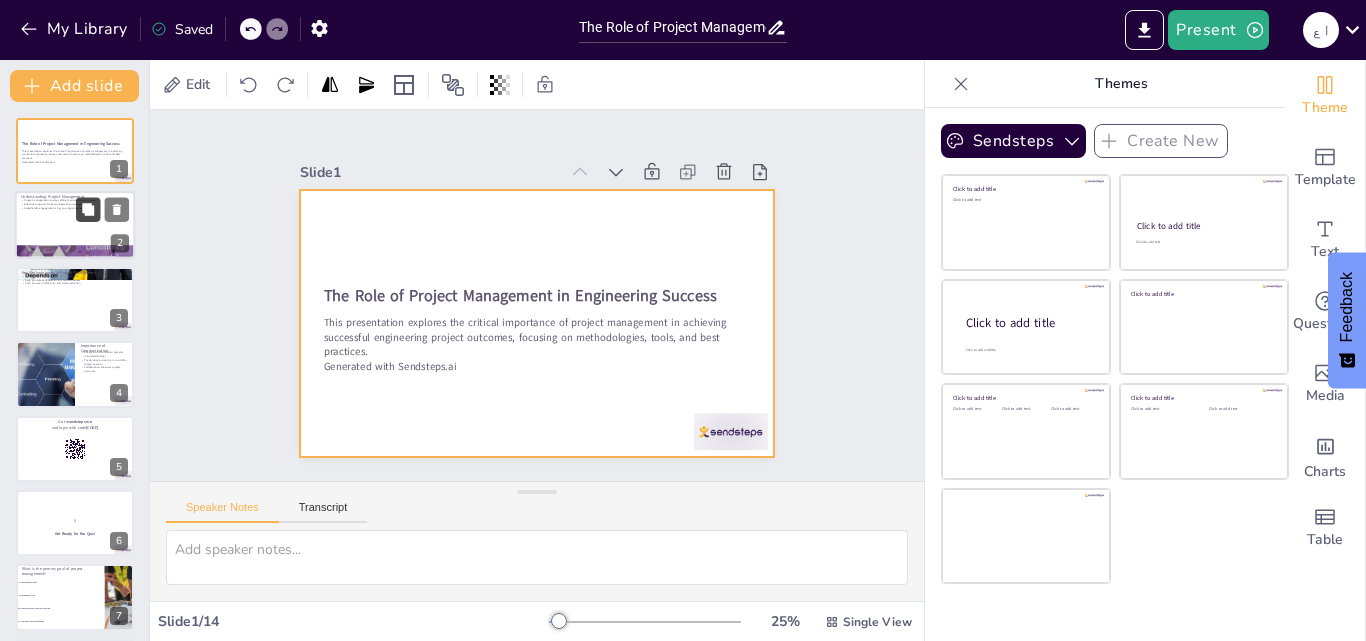 checkbox on "true" 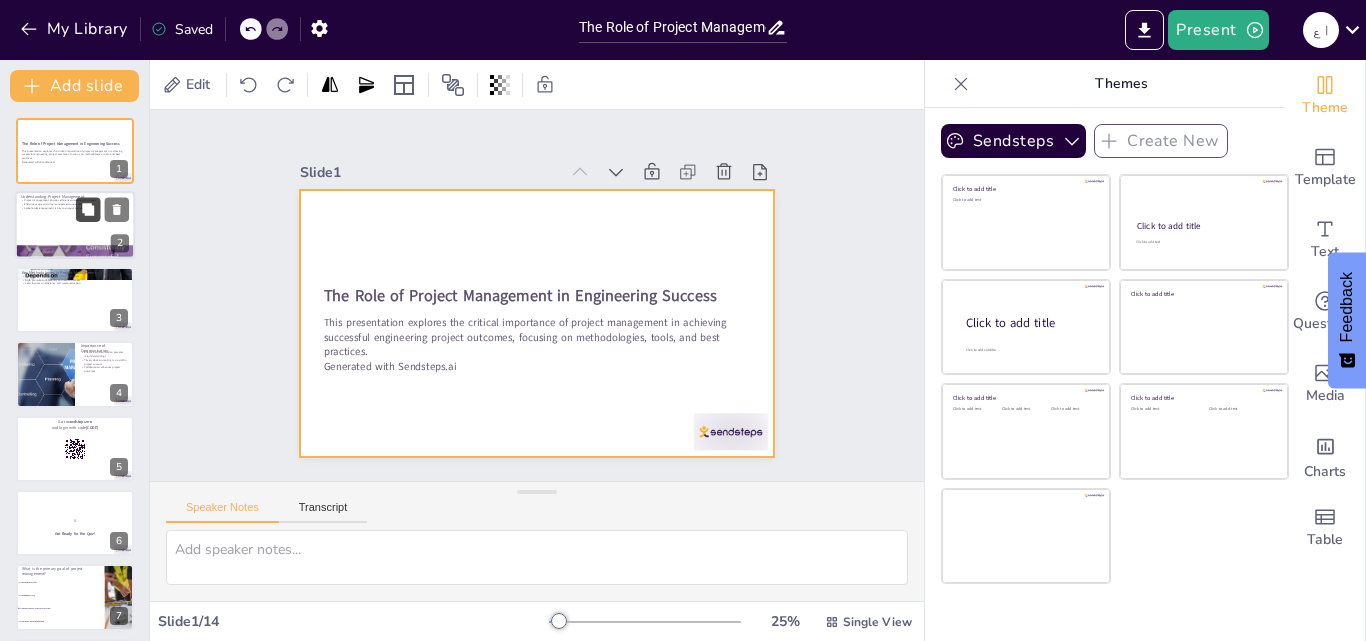 checkbox on "true" 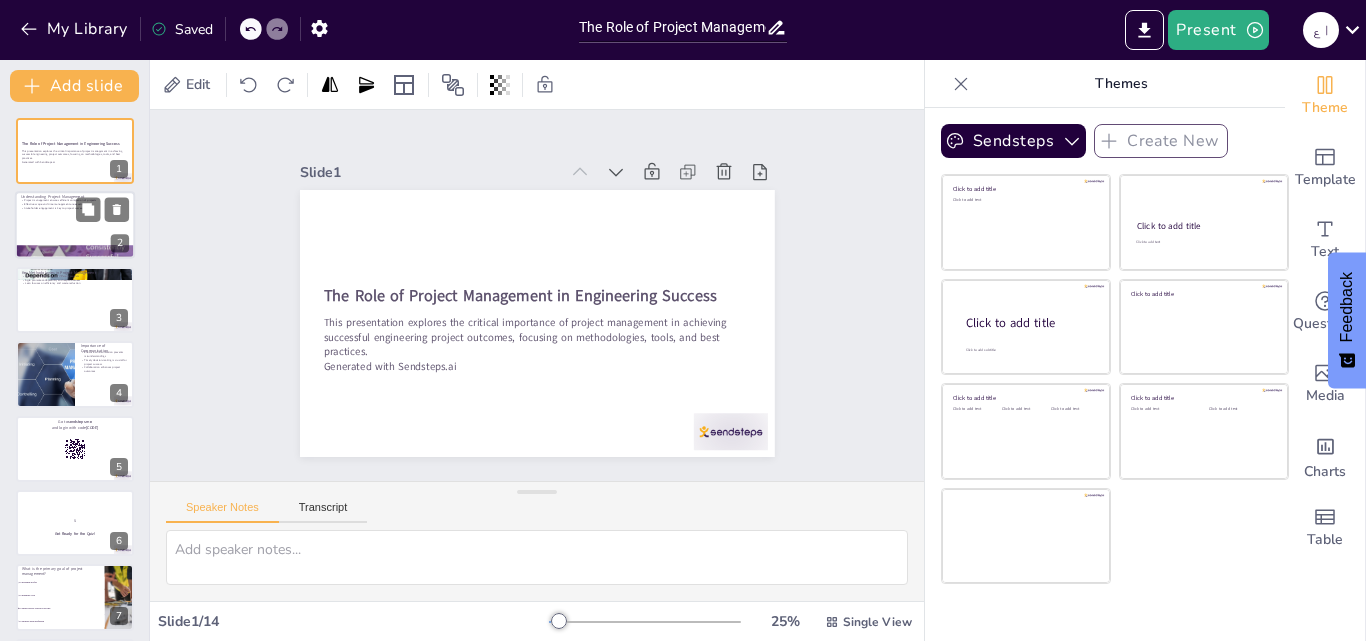 checkbox on "true" 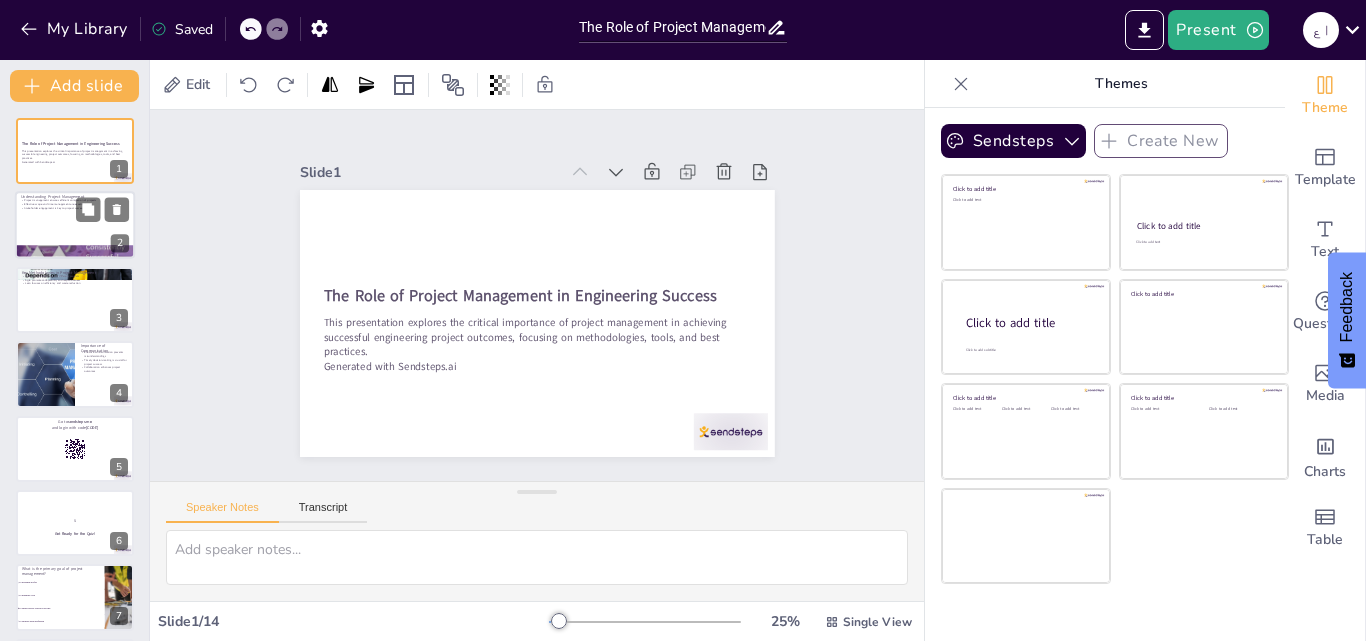 checkbox on "true" 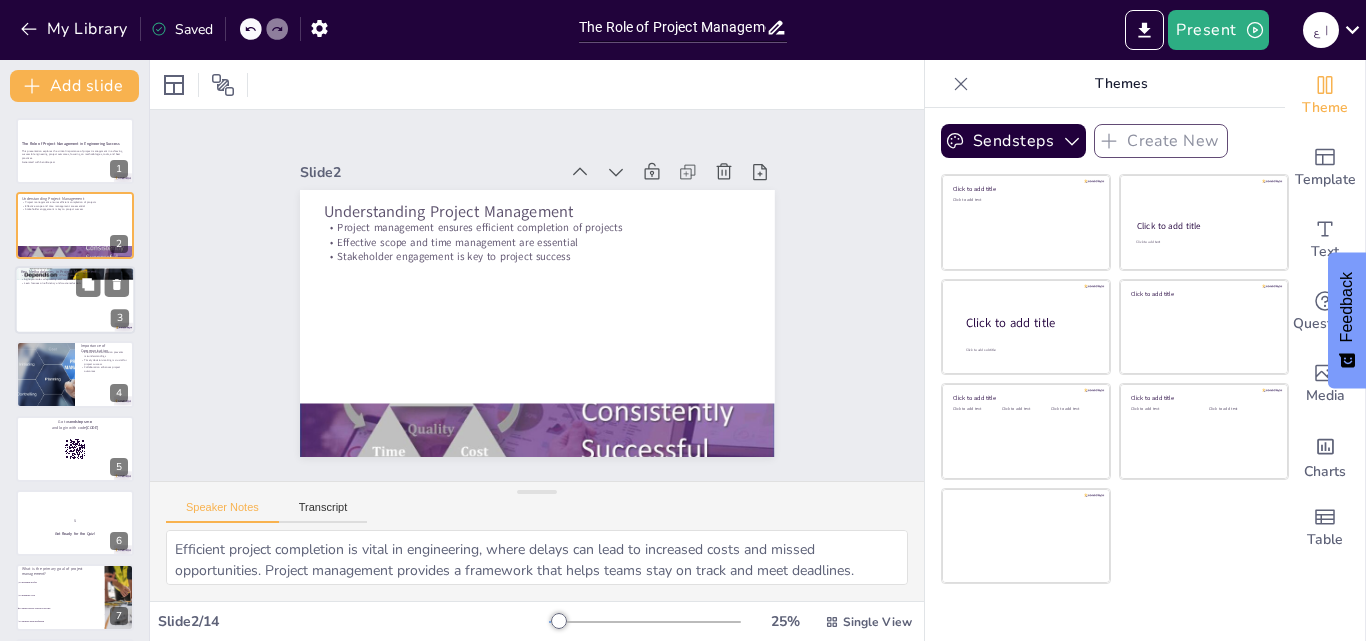 checkbox on "true" 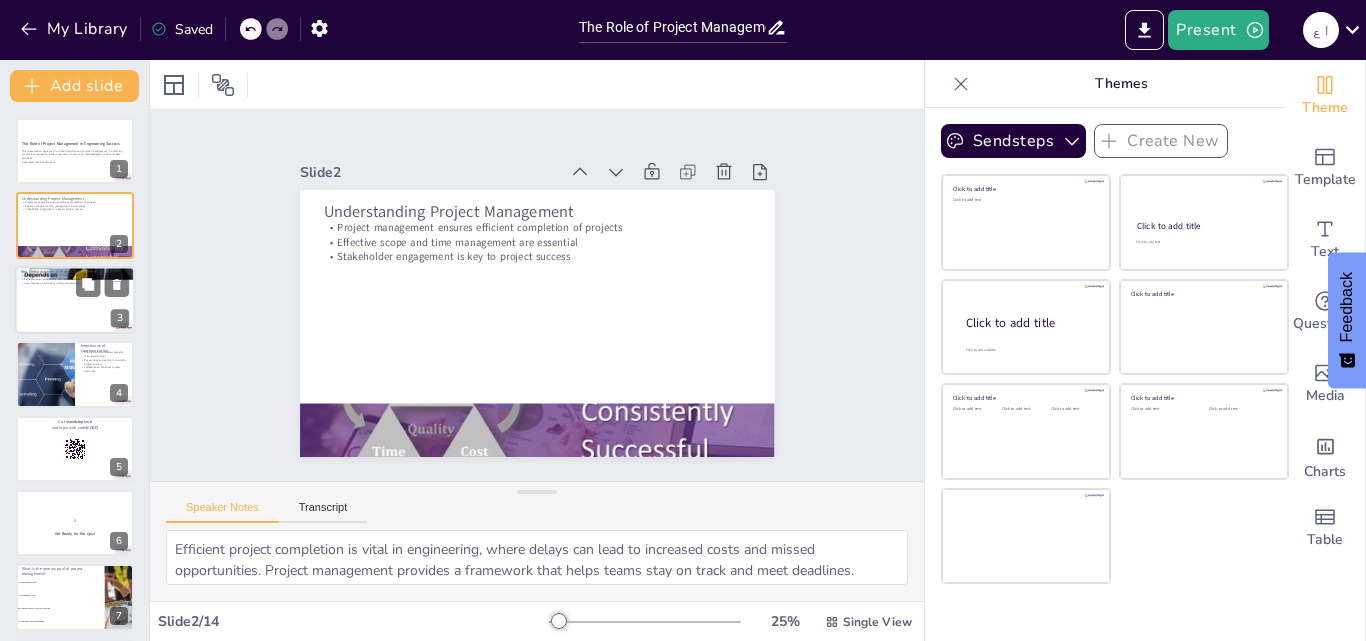 checkbox on "true" 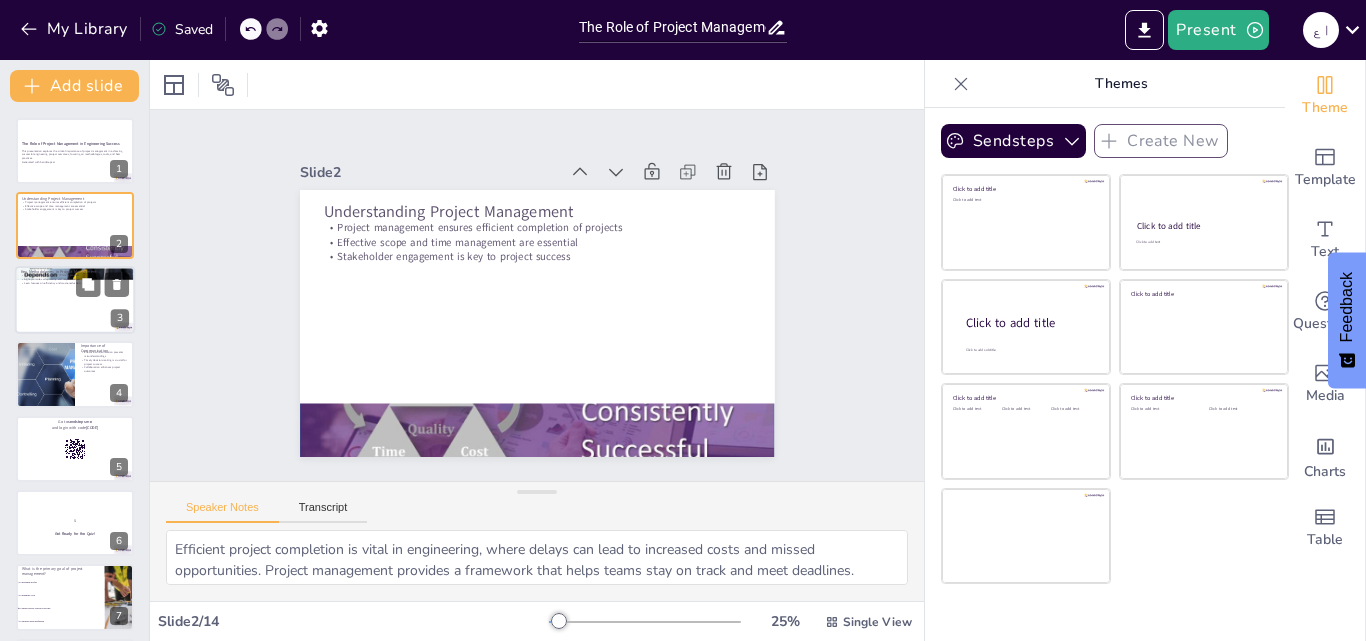 checkbox on "true" 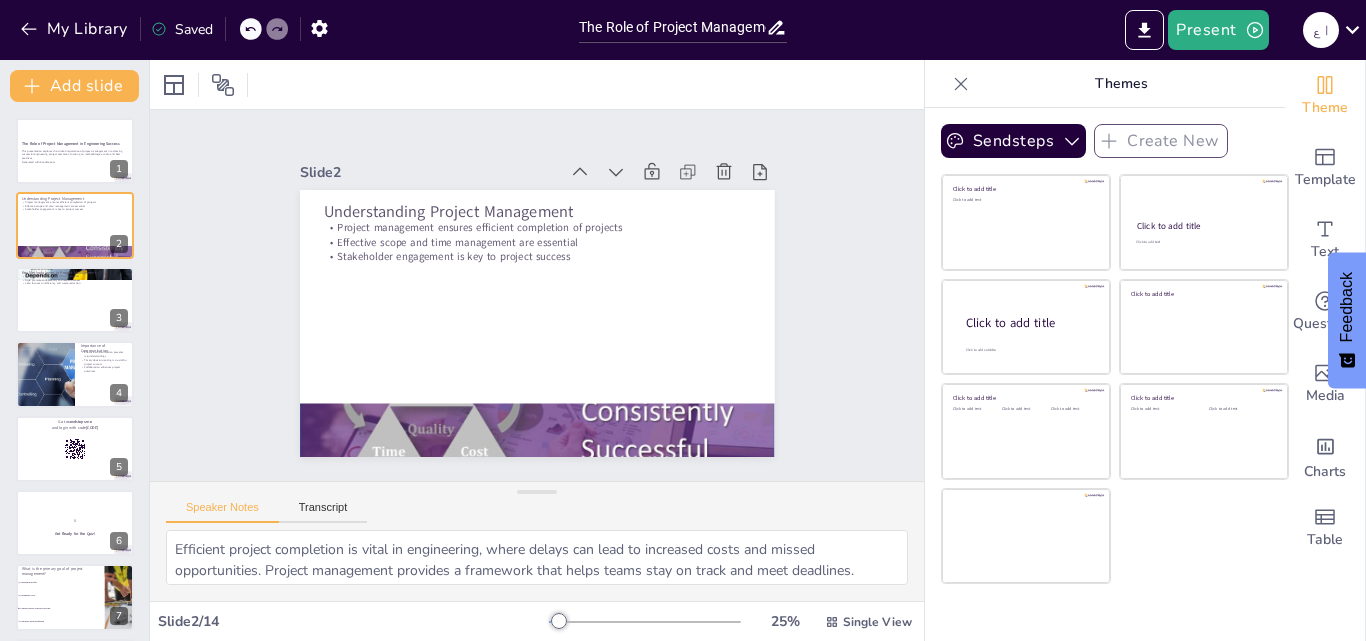 checkbox on "true" 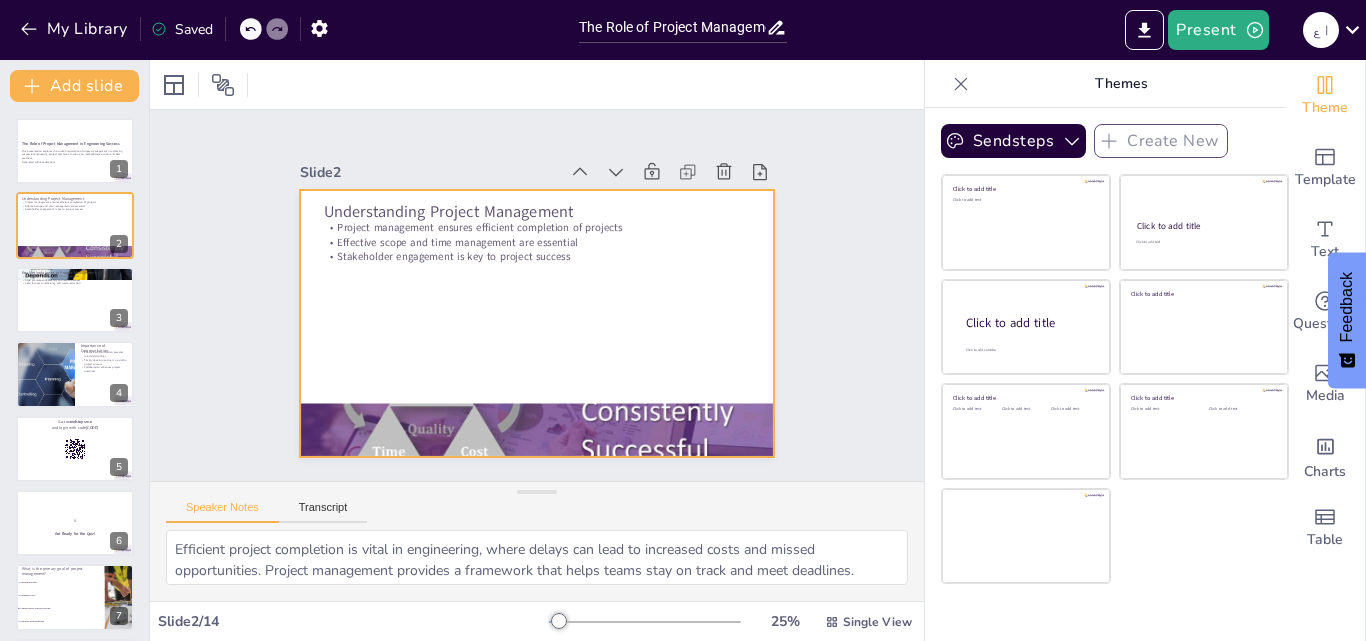 checkbox on "true" 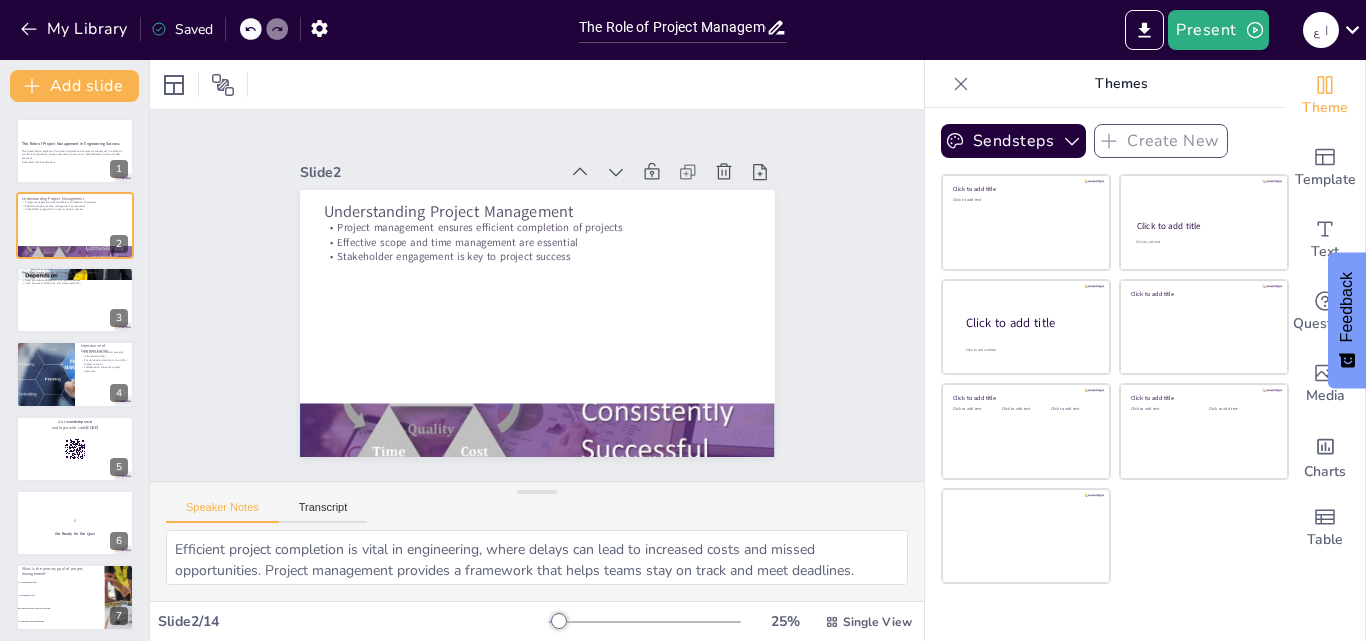 checkbox on "true" 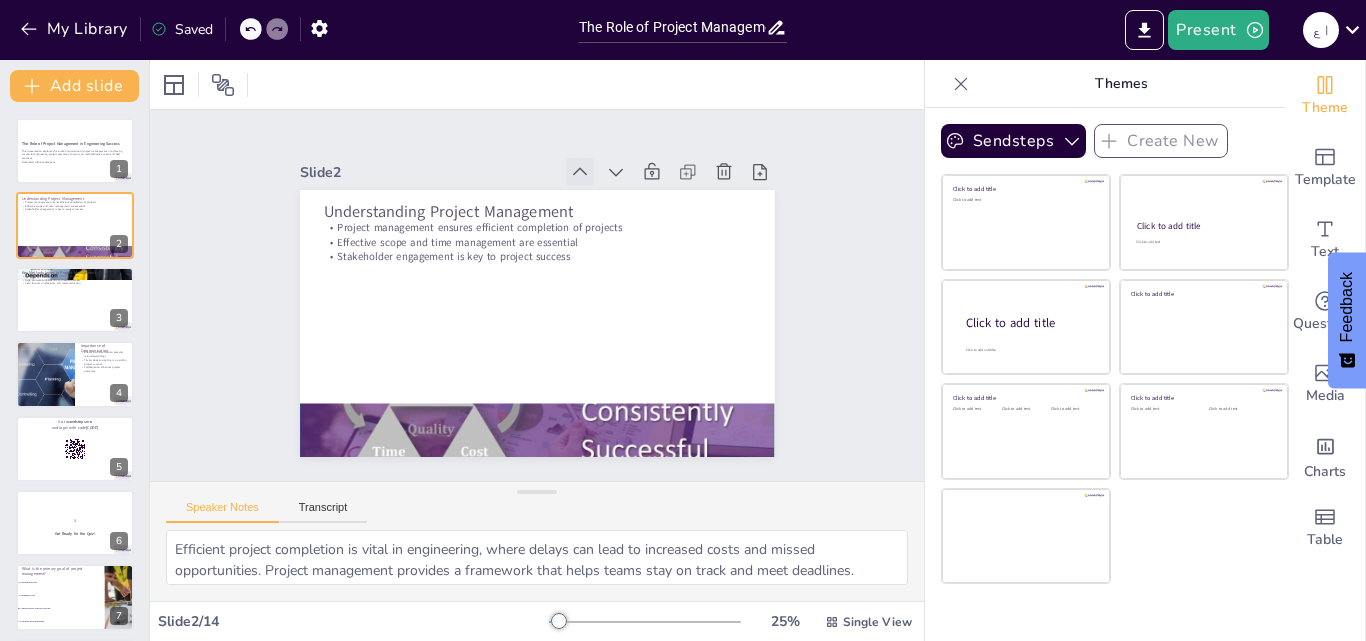 click 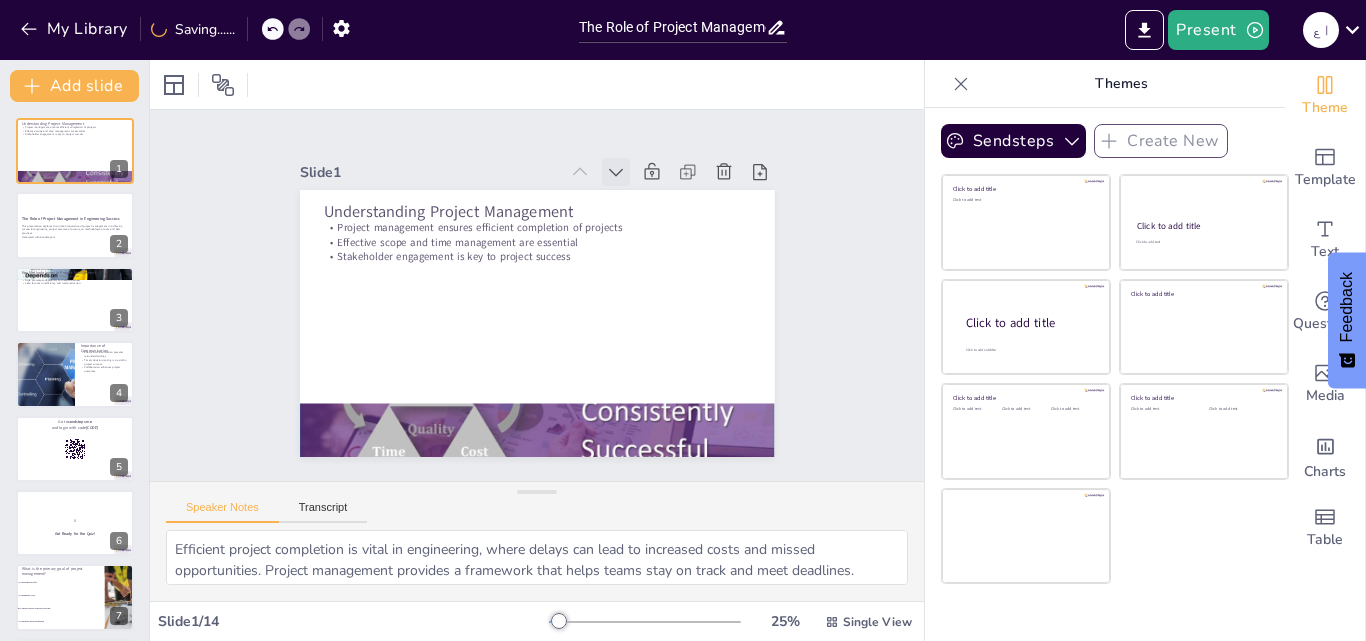 click 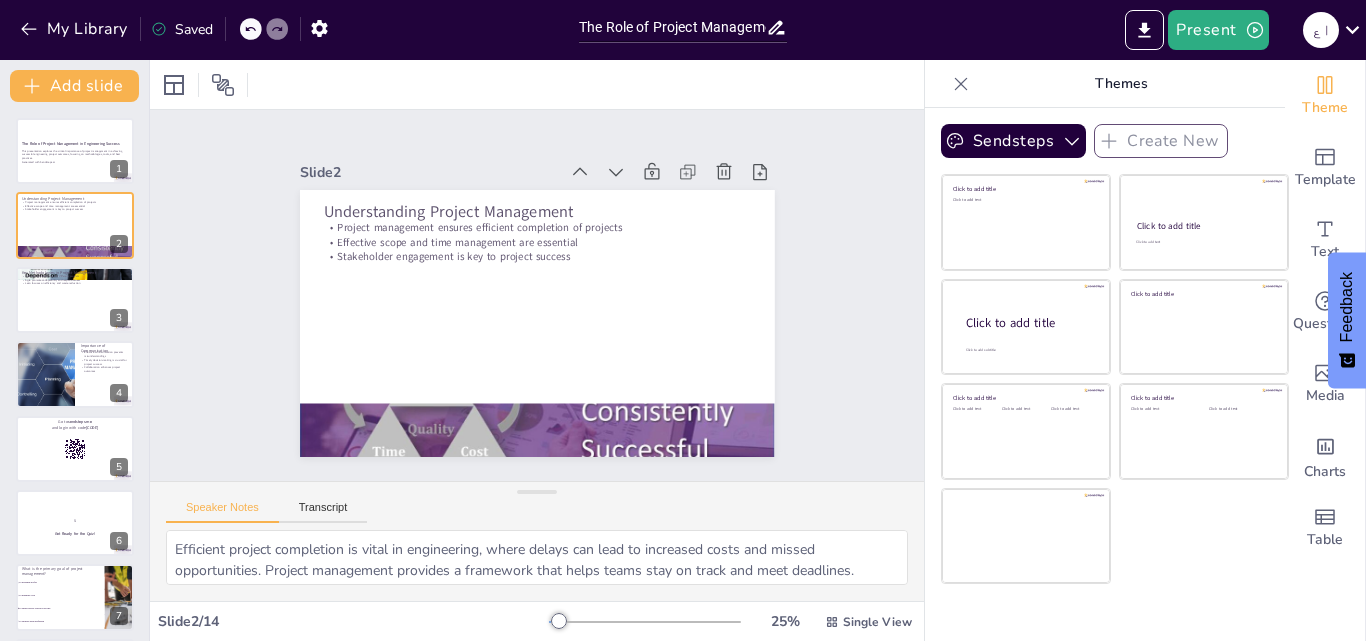 click 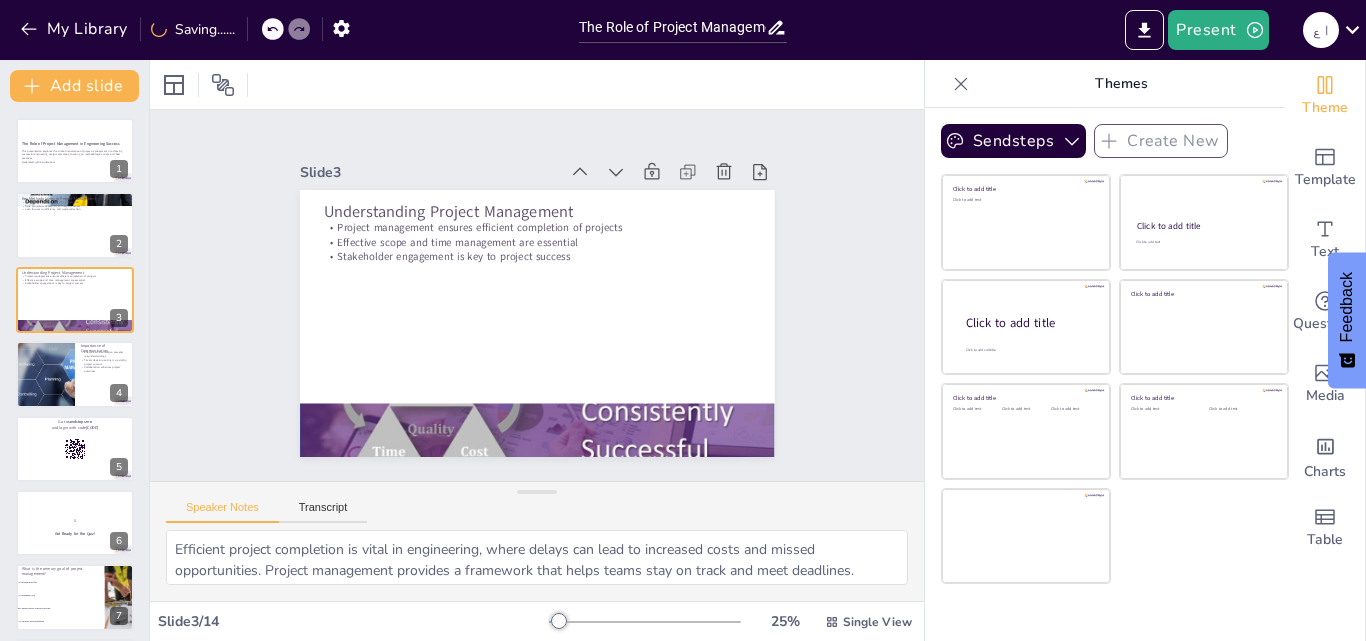 click 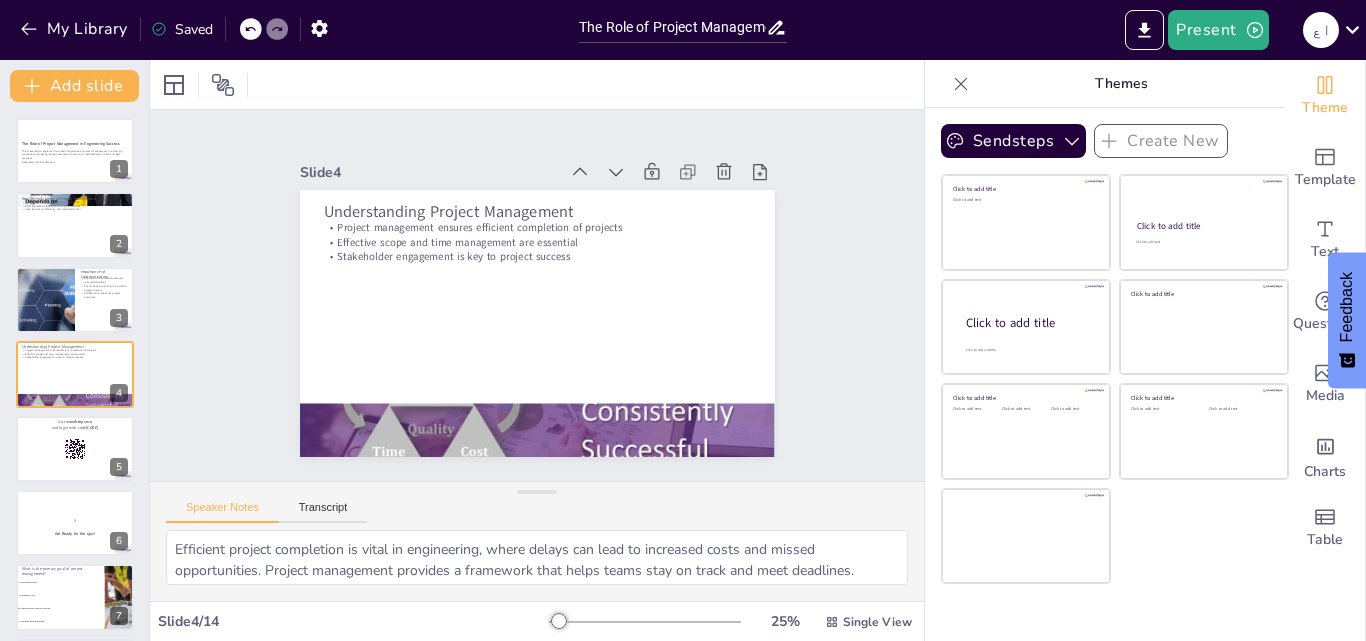 checkbox on "true" 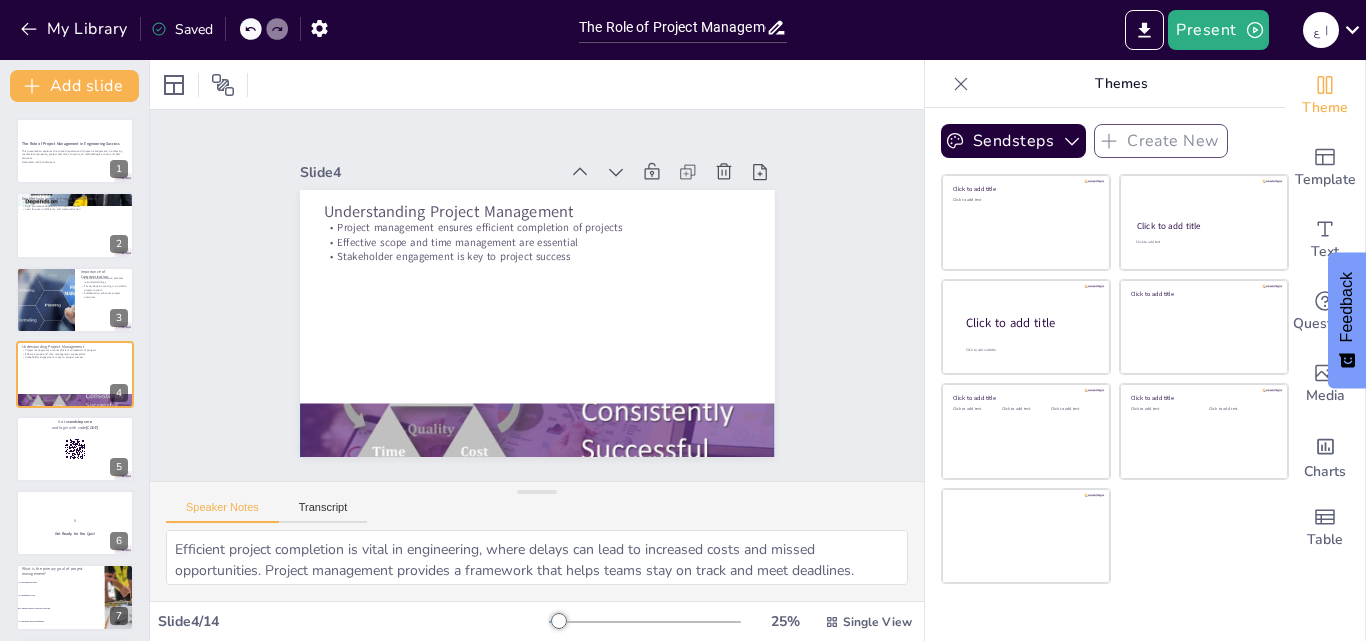 checkbox on "true" 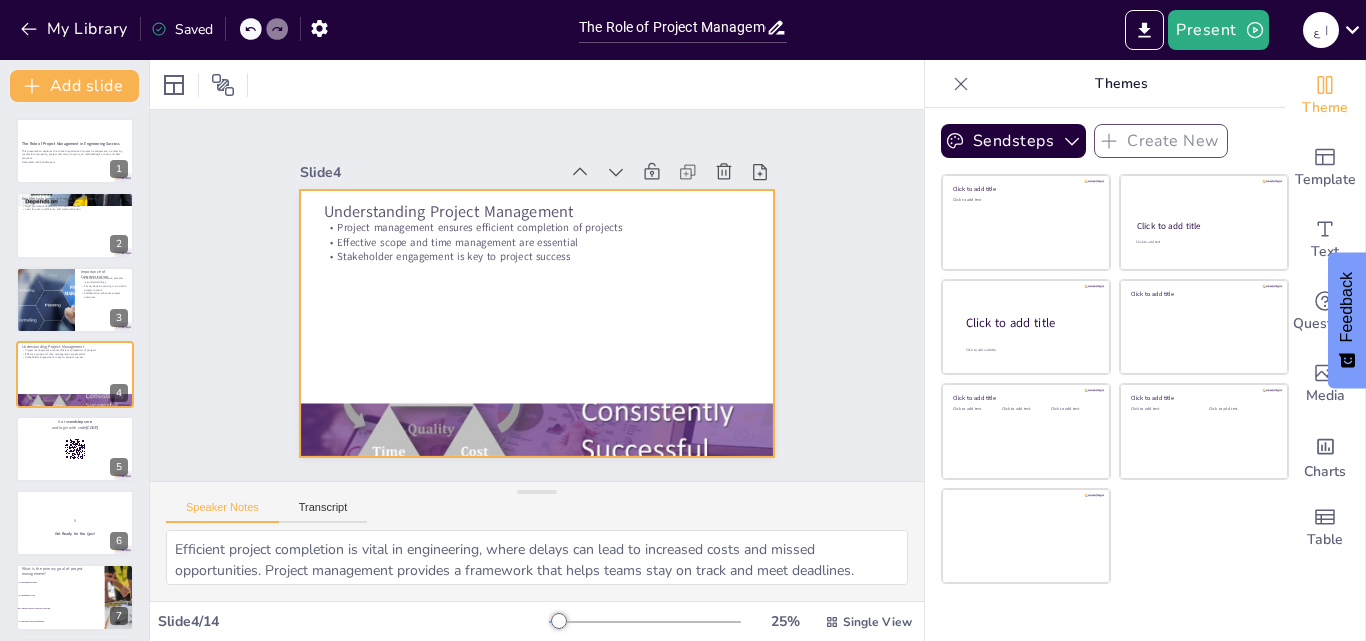 checkbox on "true" 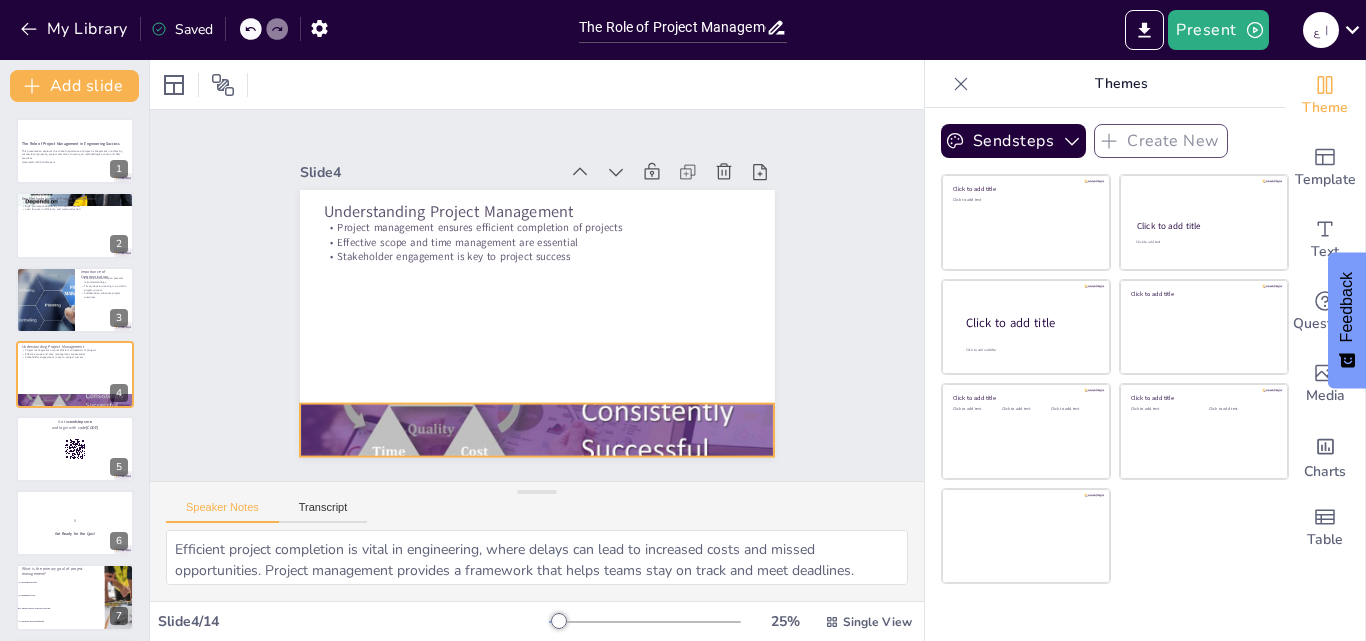 checkbox on "true" 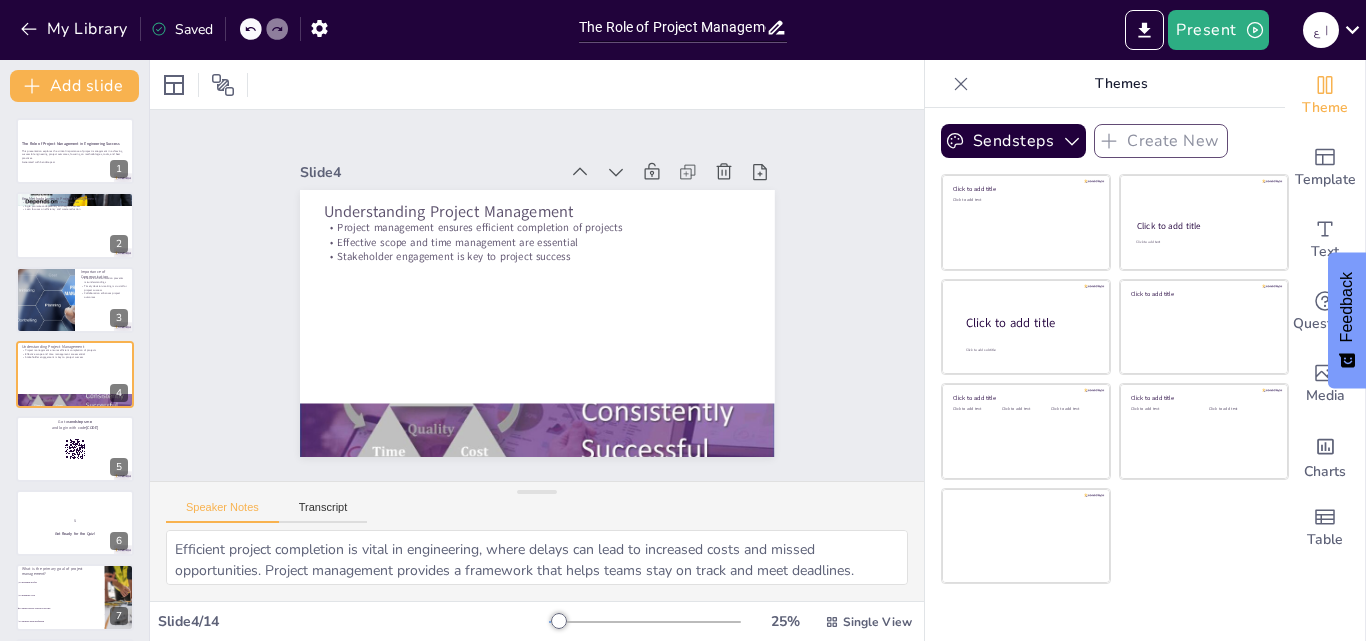 checkbox on "true" 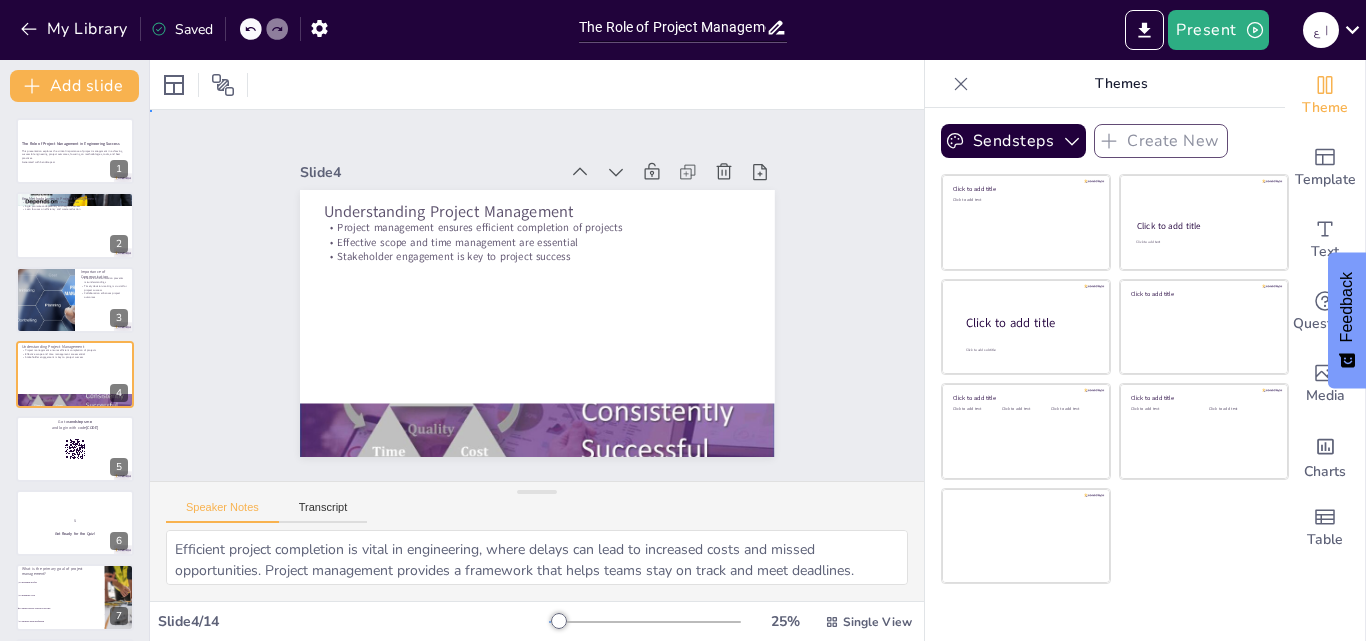 click on "Slide  1 The Role of Project Management in Engineering Success This presentation explores the critical importance of project management in achieving successful engineering project outcomes, focusing on methodologies, tools, and best practices. Generated with Sendsteps.ai Slide  2 Key Methodologies in Project Management Different methodologies suit different projects Agile promotes adaptability and responsiveness Lean focuses on efficiency and waste reduction Slide  3 Importance of Communication Effective communication prevents misunderstandings Timely decision-making is crucial for project success Collaboration enhances project outcomes Slide  4 Understanding Project Management Project management ensures efficient completion of projects Effective scope and time management are essential Stakeholder engagement is key to project success Slide  5 Go to  sendsteps.me and login with code  [CODE] Slide  6 5  Get Ready for the Quiz!  Slide  7 What is the primary goal of project management? To maximize profits 8" at bounding box center [537, 296] 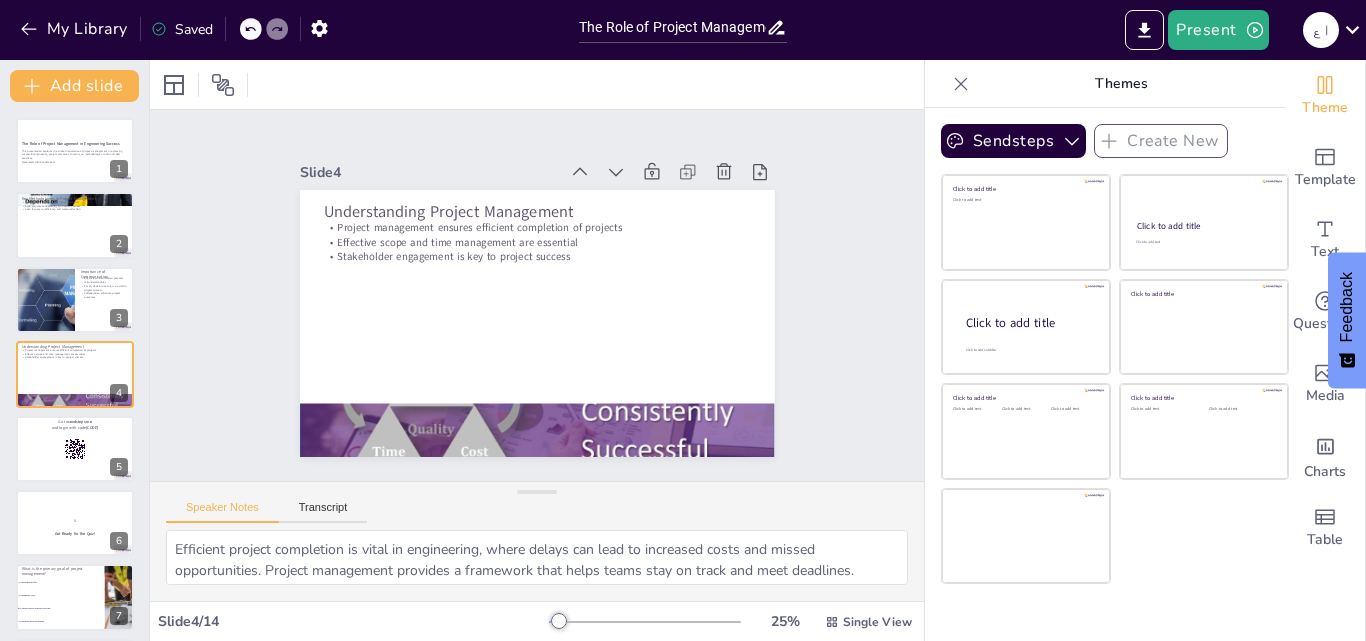 checkbox on "true" 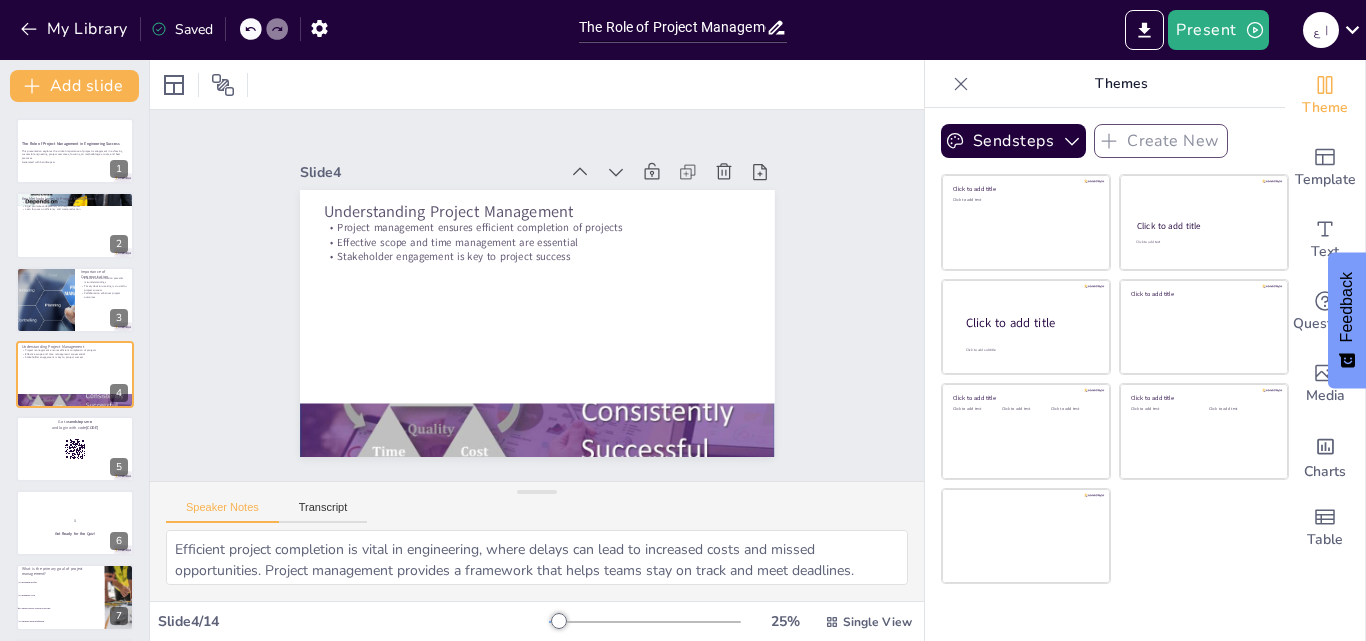 checkbox on "true" 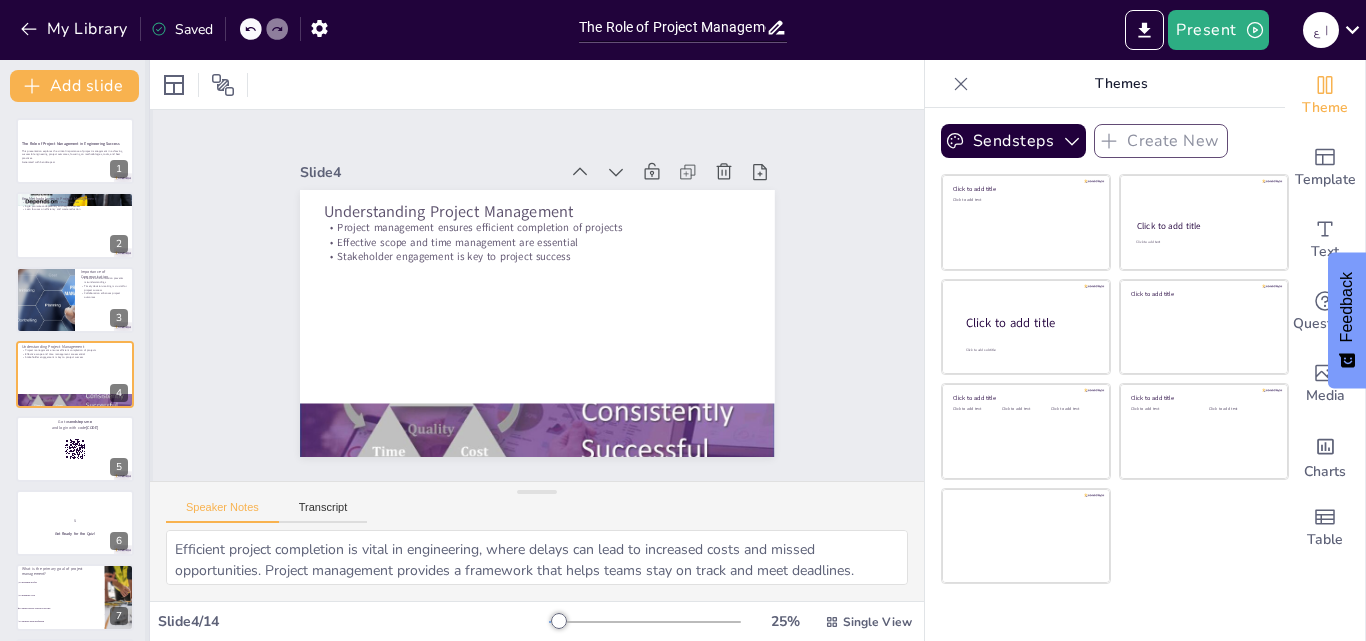 checkbox on "true" 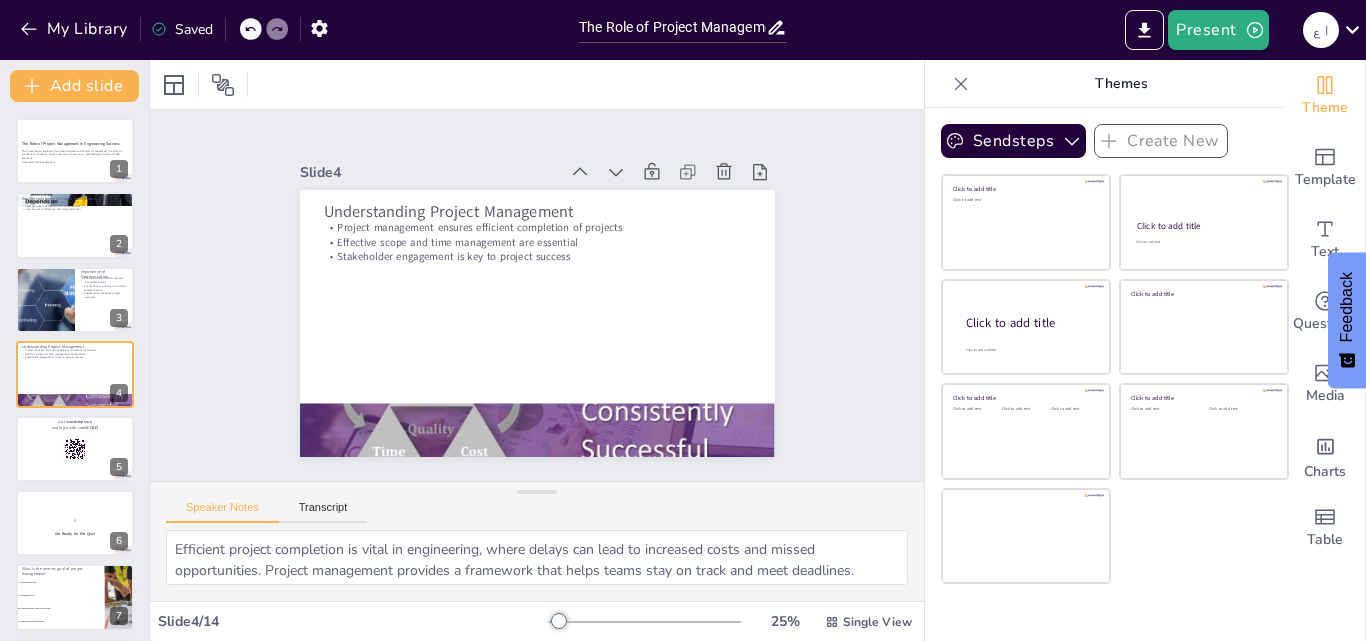scroll, scrollTop: 471, scrollLeft: 0, axis: vertical 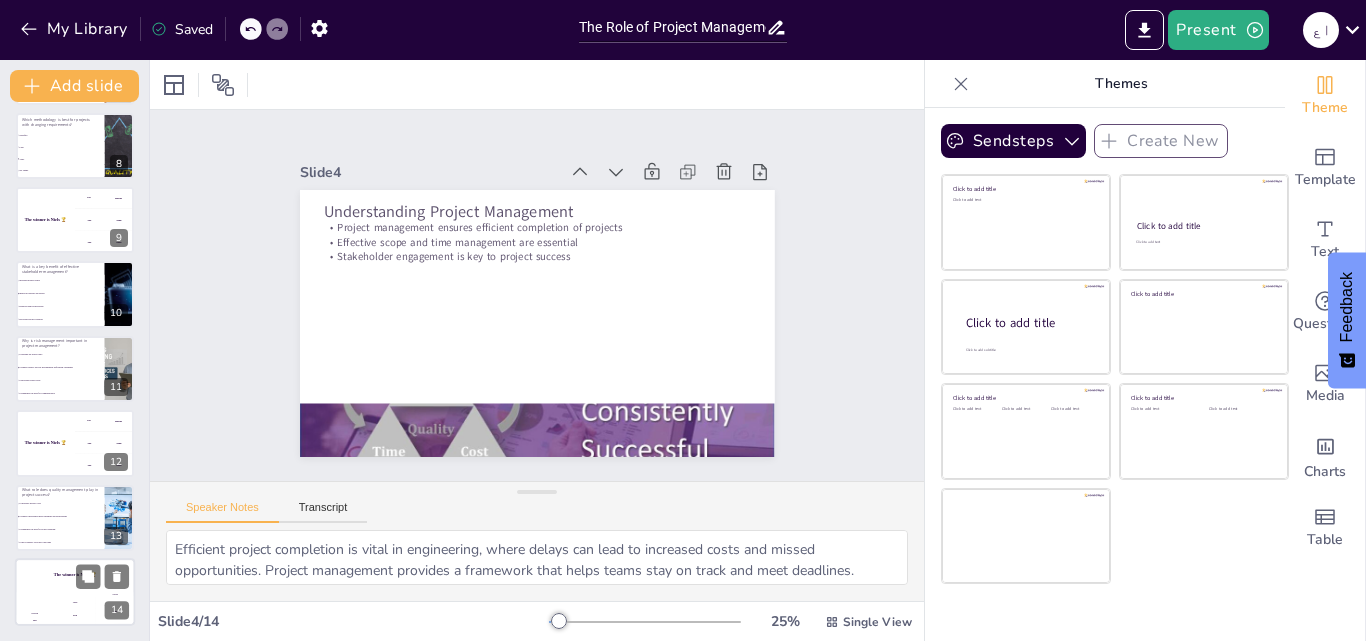 checkbox on "true" 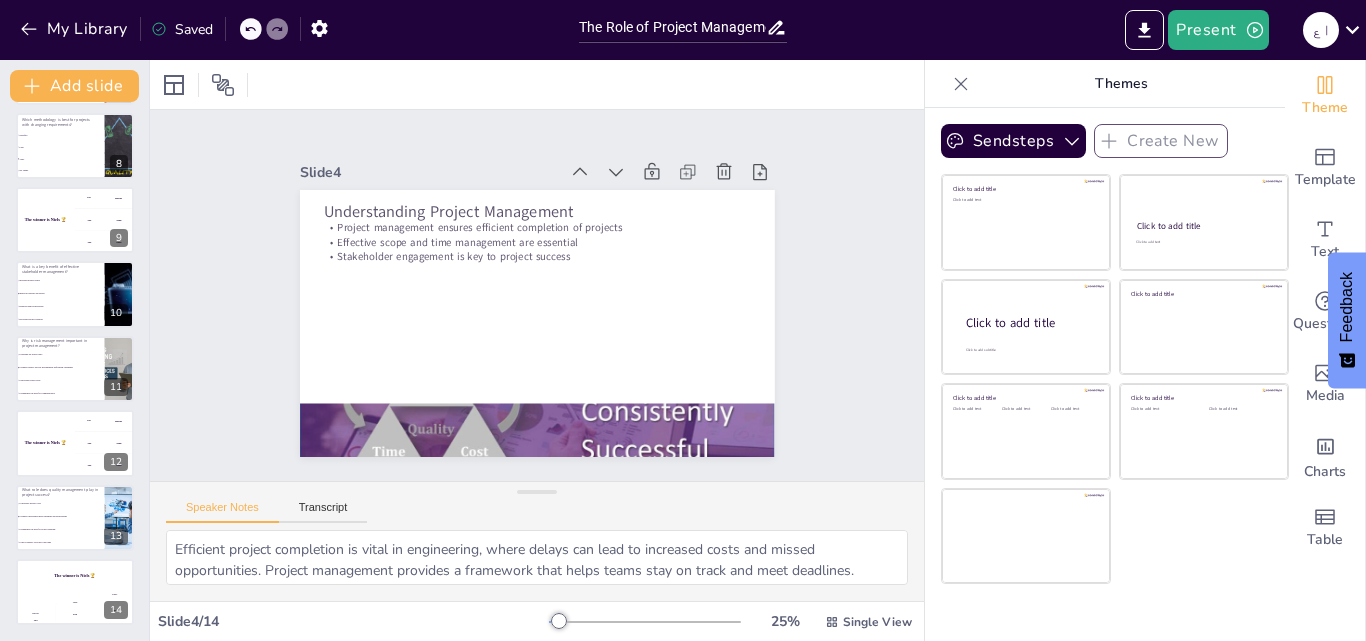 checkbox on "true" 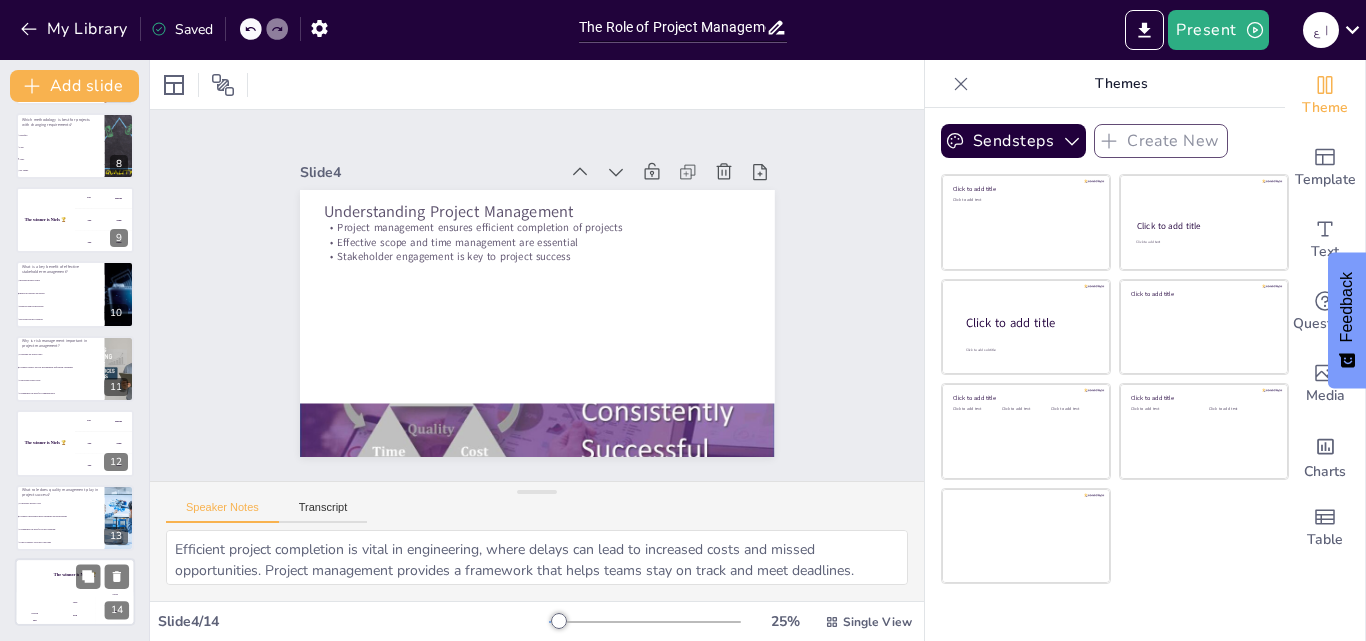 checkbox on "true" 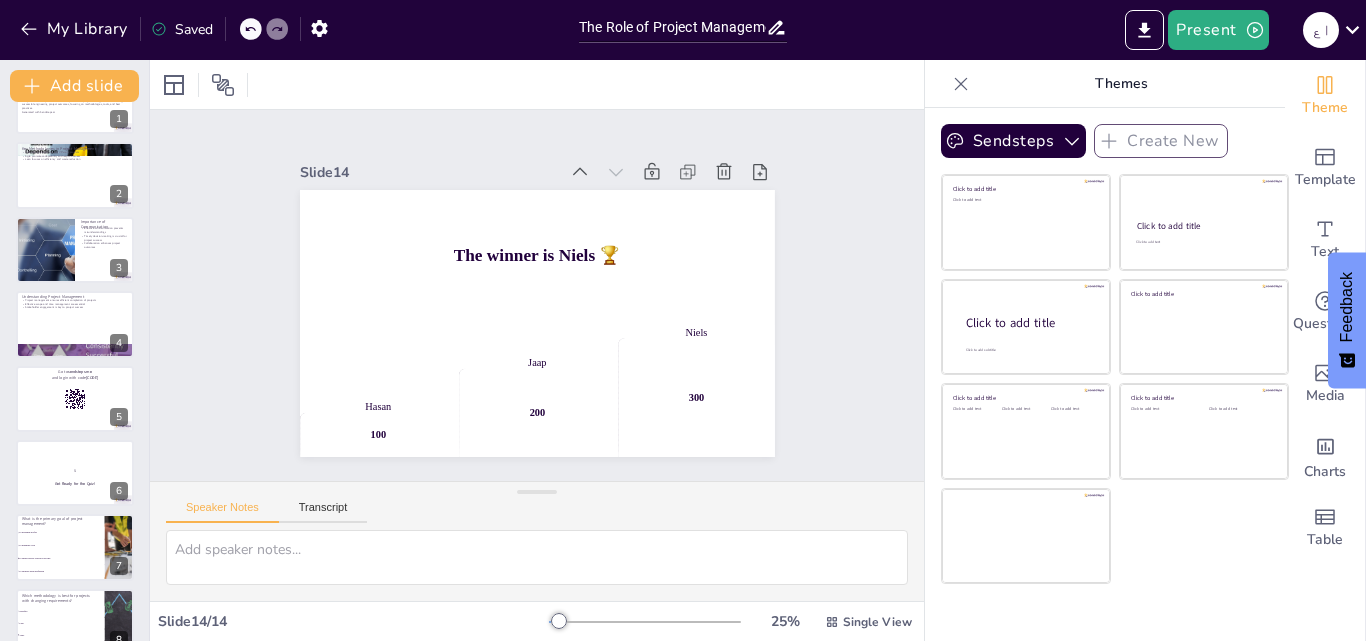 scroll, scrollTop: 0, scrollLeft: 0, axis: both 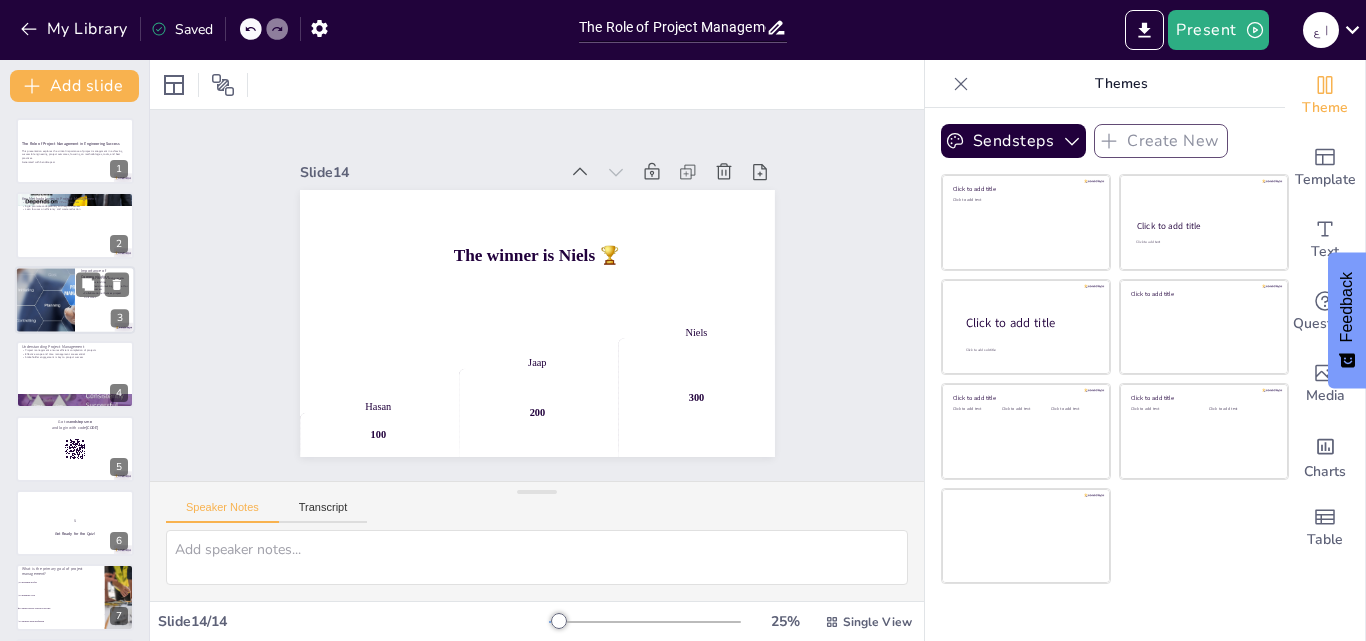 click at bounding box center [45, 300] 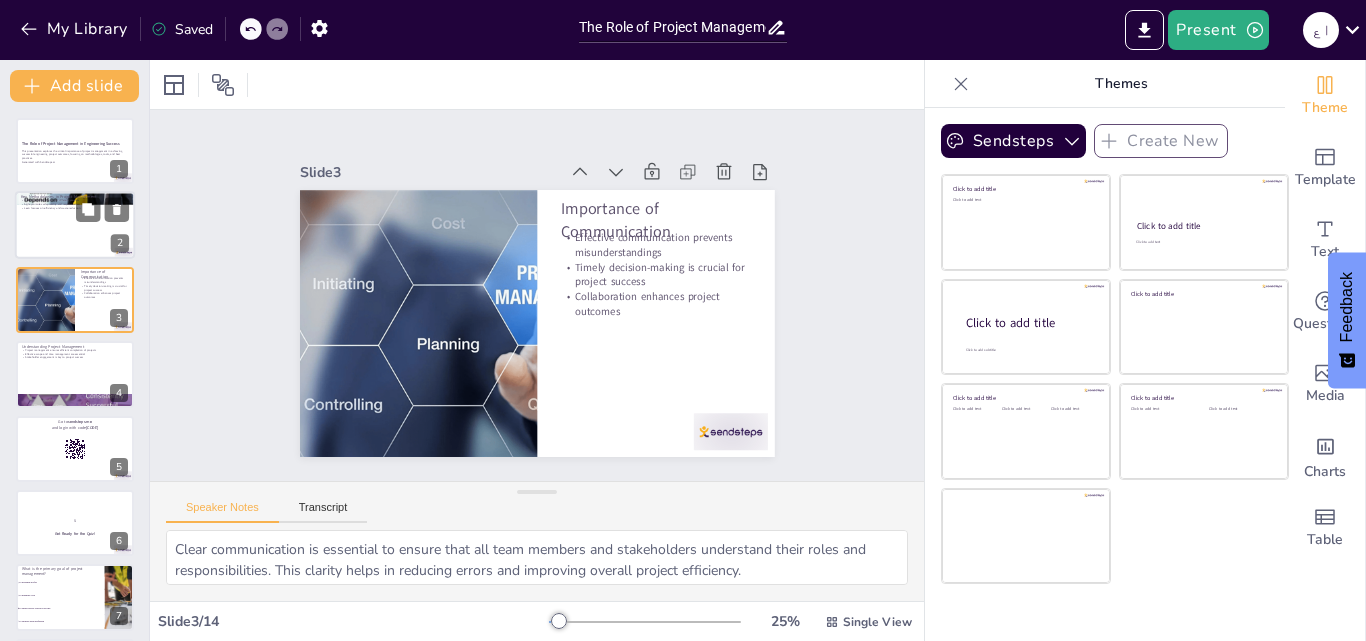 click at bounding box center [75, 226] 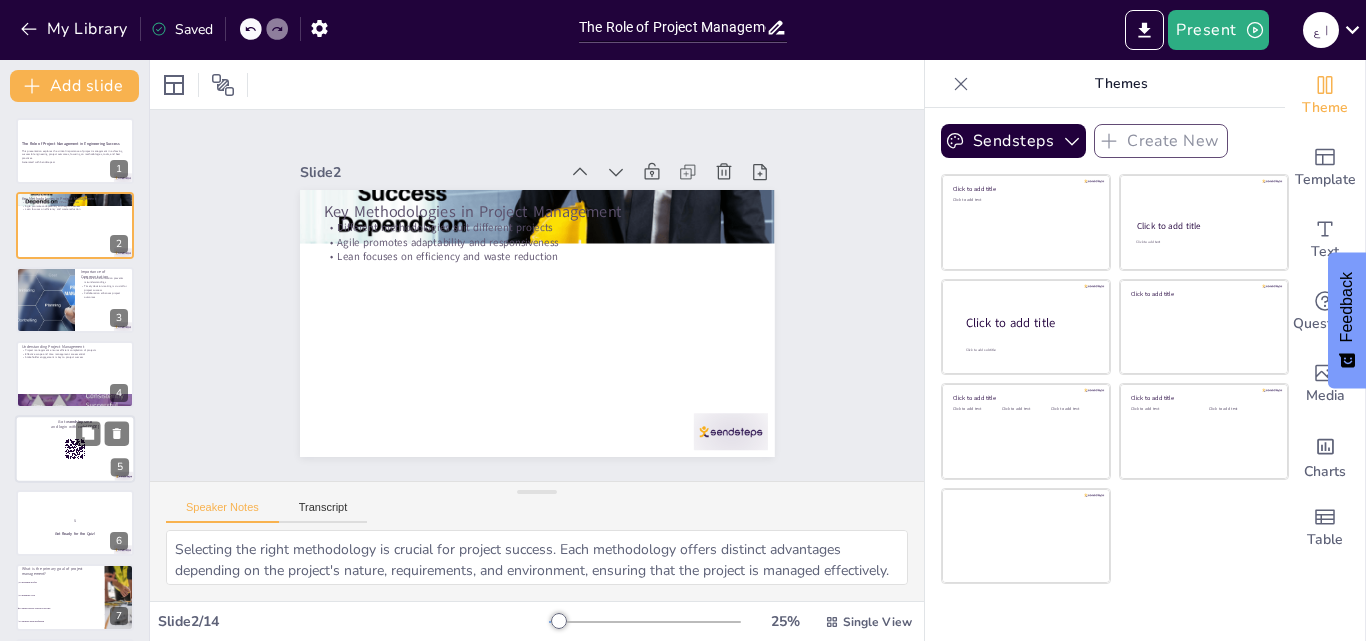 click at bounding box center [75, 449] 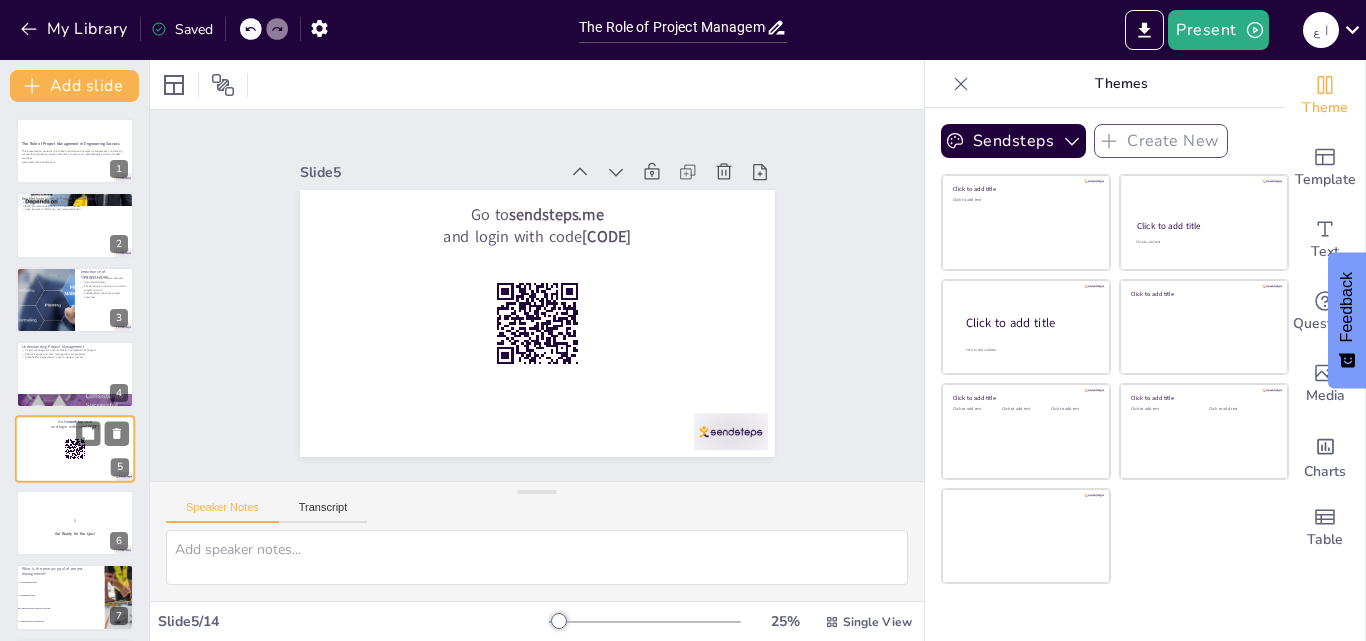 scroll, scrollTop: 77, scrollLeft: 0, axis: vertical 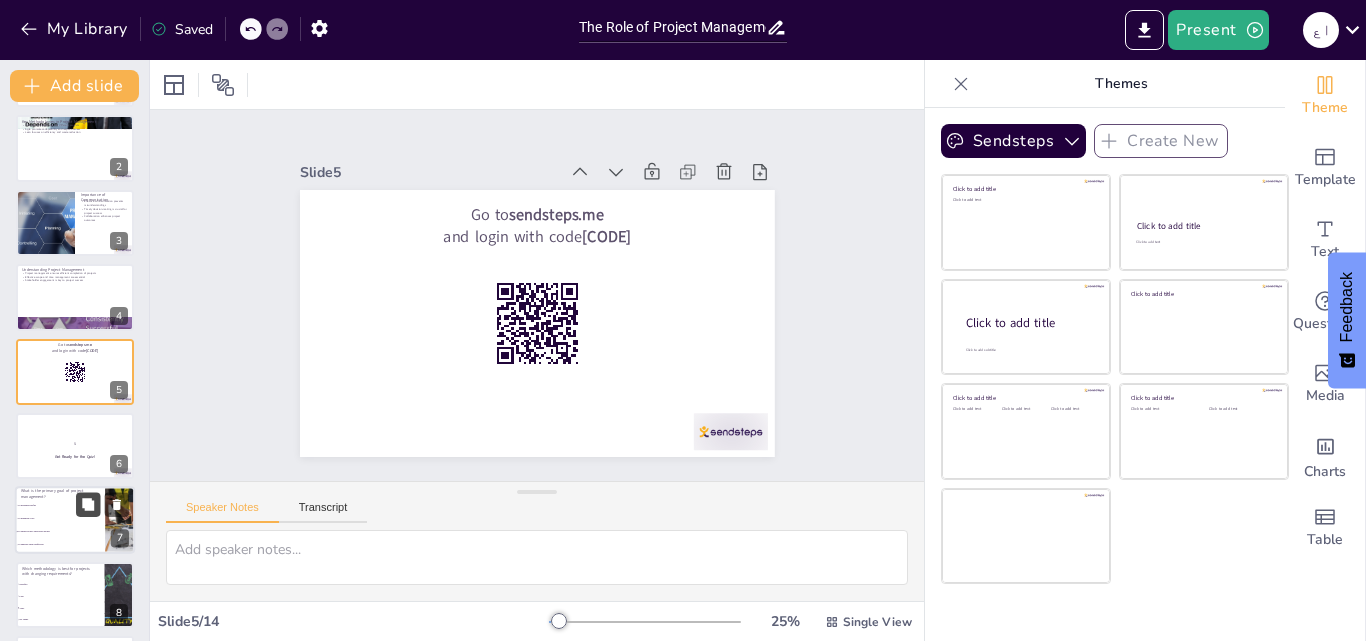 click 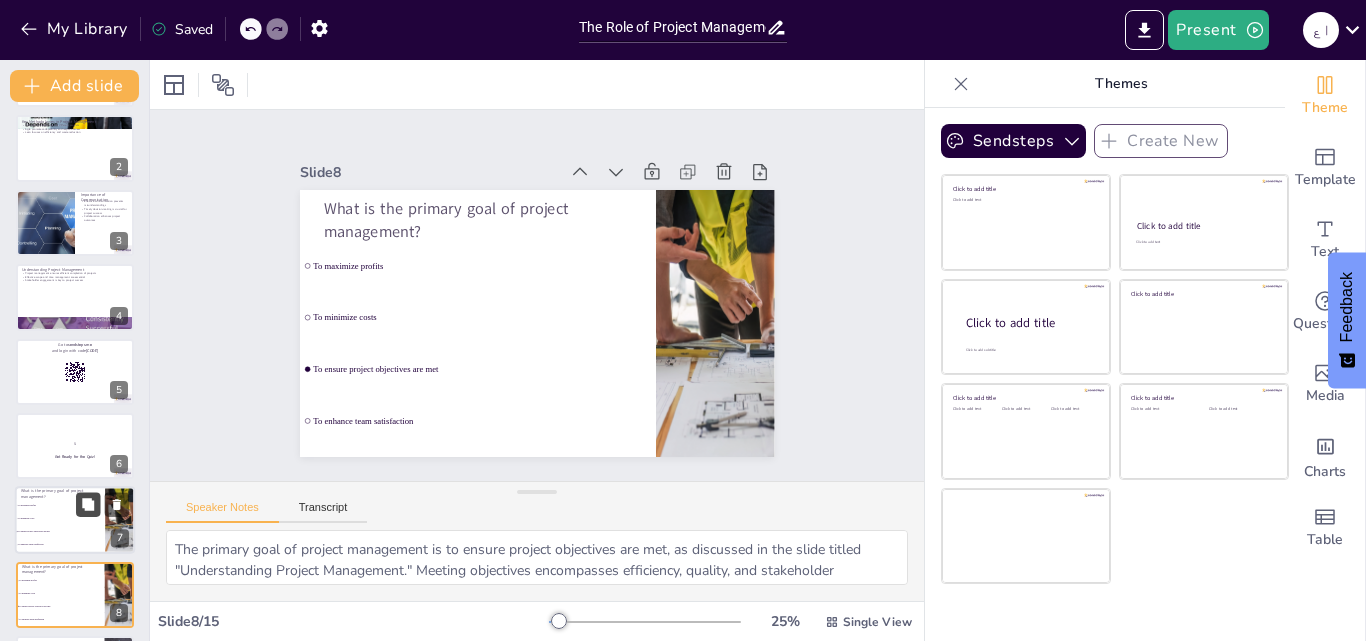 scroll, scrollTop: 300, scrollLeft: 0, axis: vertical 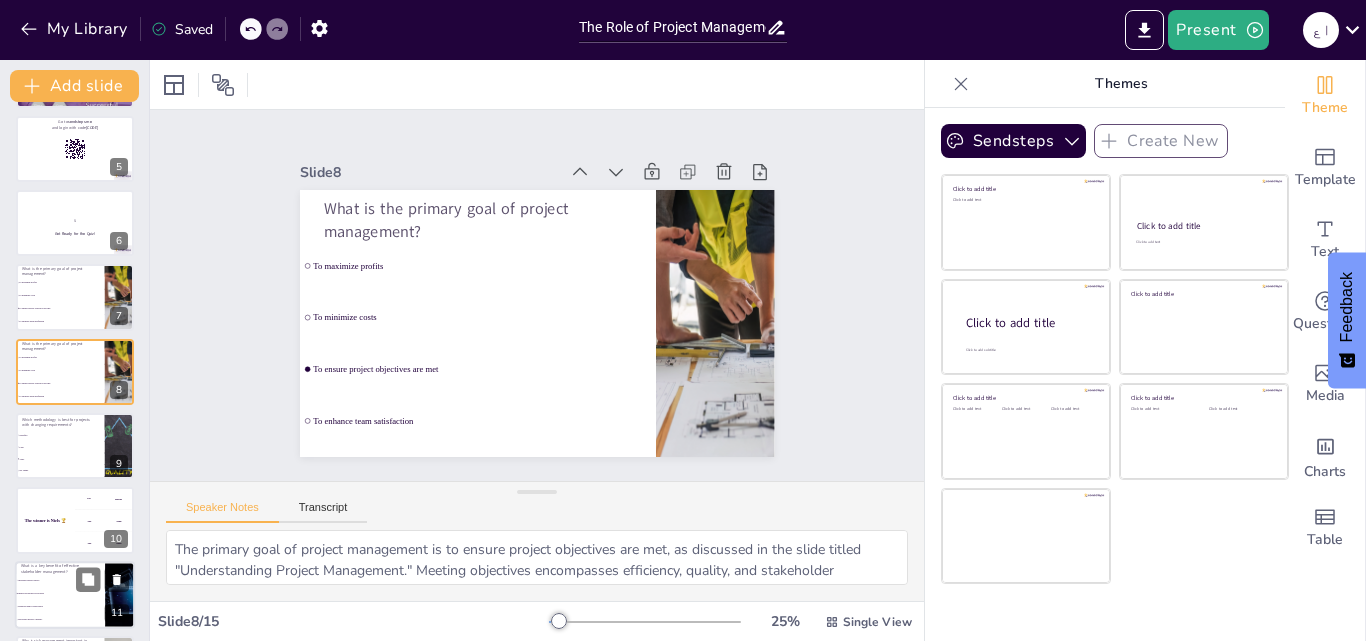 click on "Increased project delays" at bounding box center (60, 580) 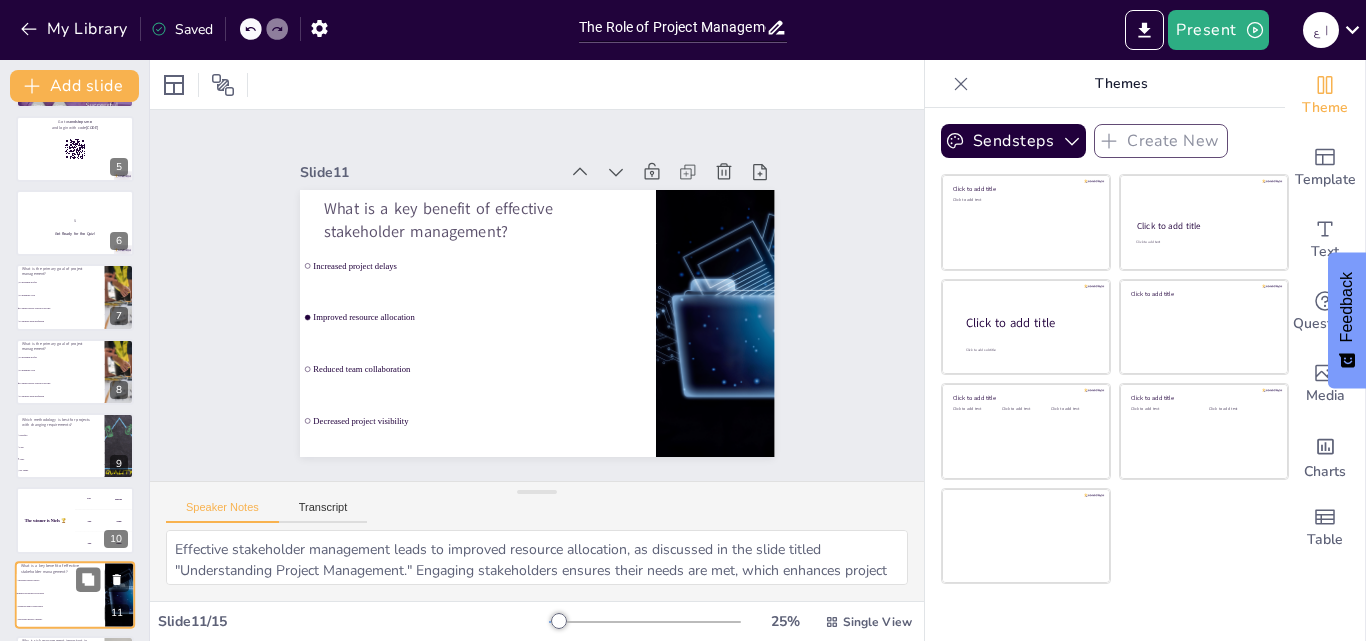 scroll, scrollTop: 523, scrollLeft: 0, axis: vertical 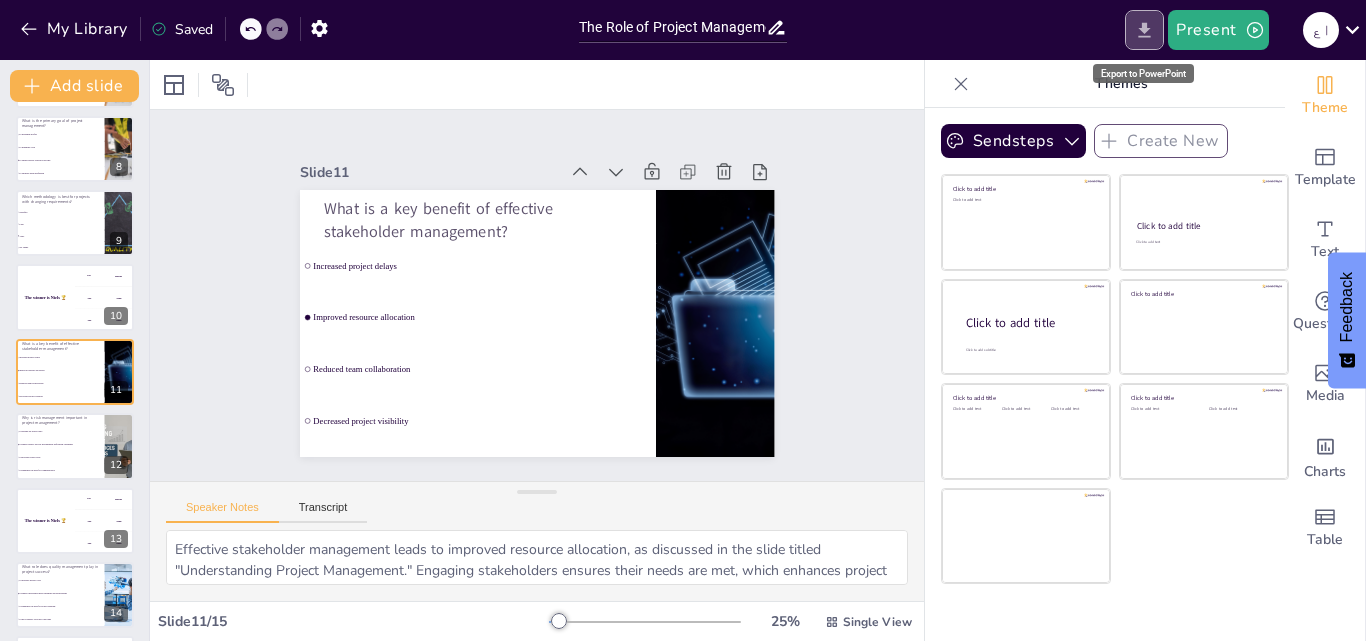 click at bounding box center (1144, 30) 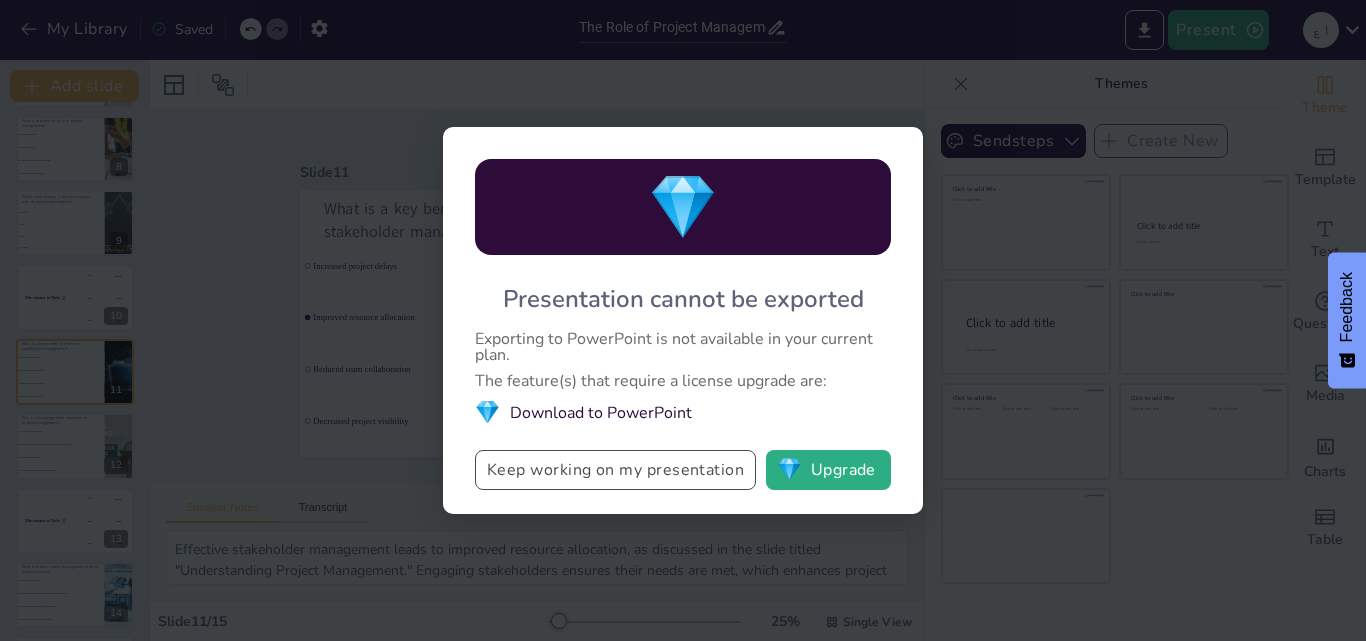 click on "Keep working on my presentation" at bounding box center (615, 470) 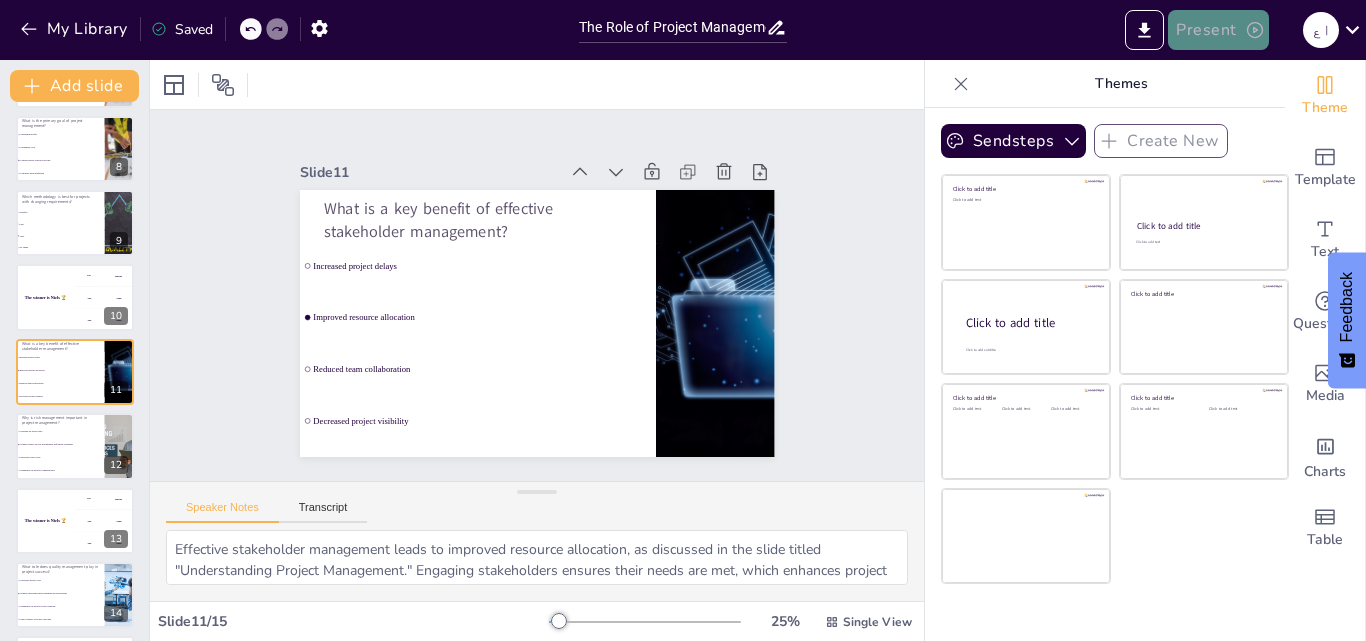 click on "Present" at bounding box center (1218, 30) 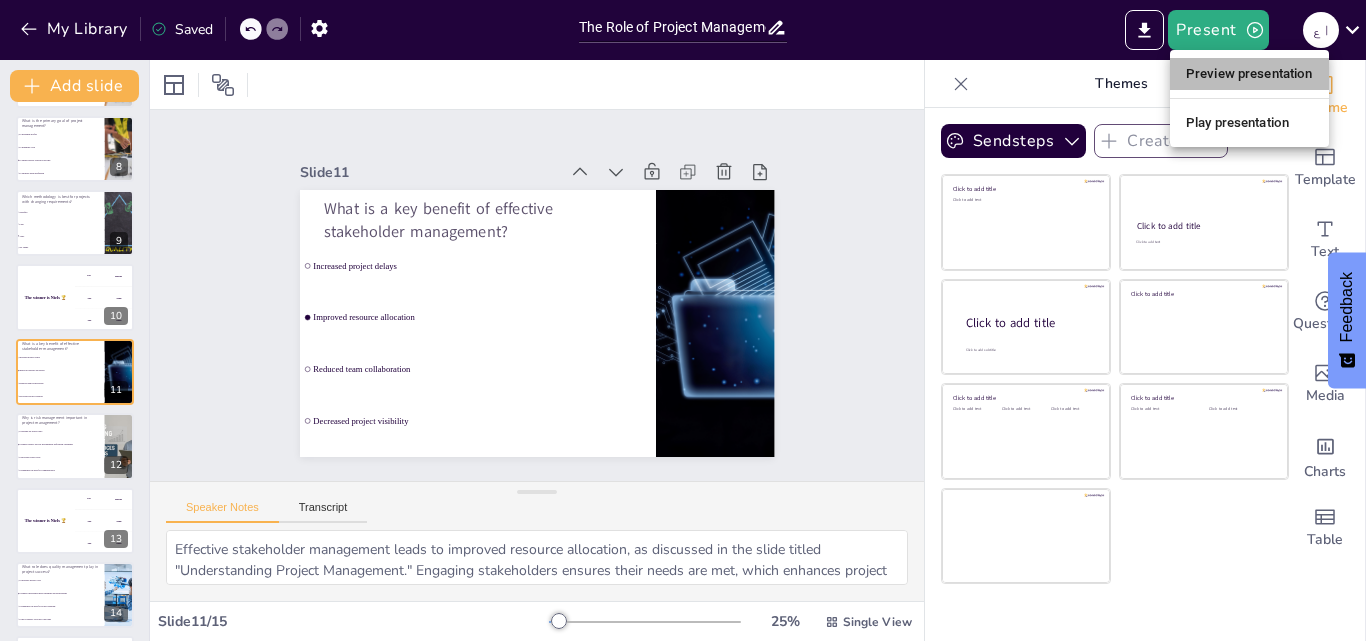 click on "Preview presentation" at bounding box center (1249, 74) 